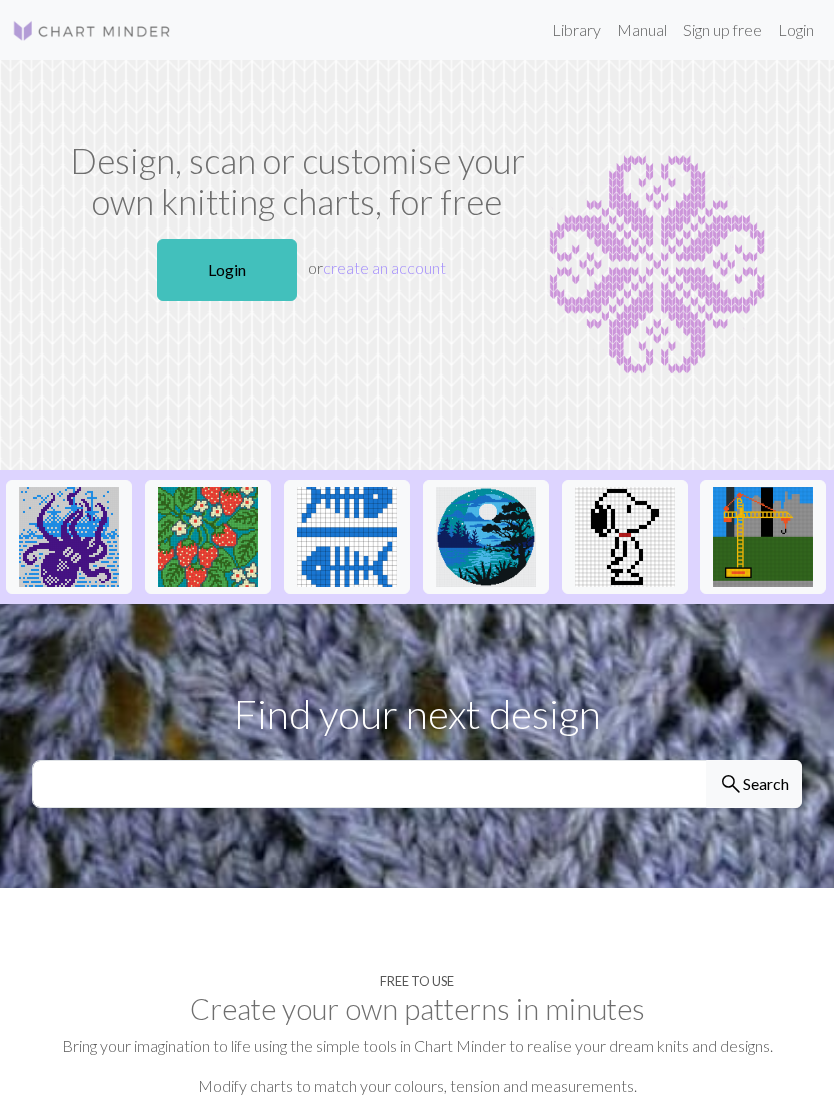 scroll, scrollTop: 0, scrollLeft: 0, axis: both 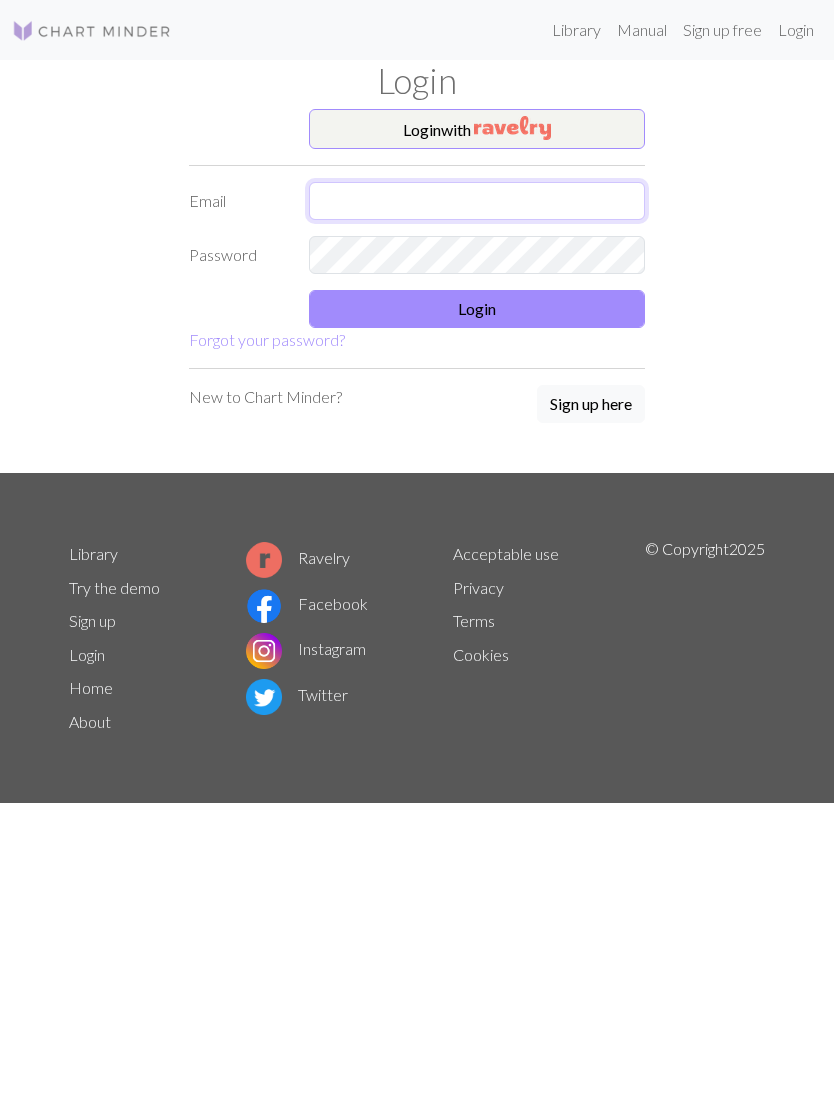 click at bounding box center (477, 201) 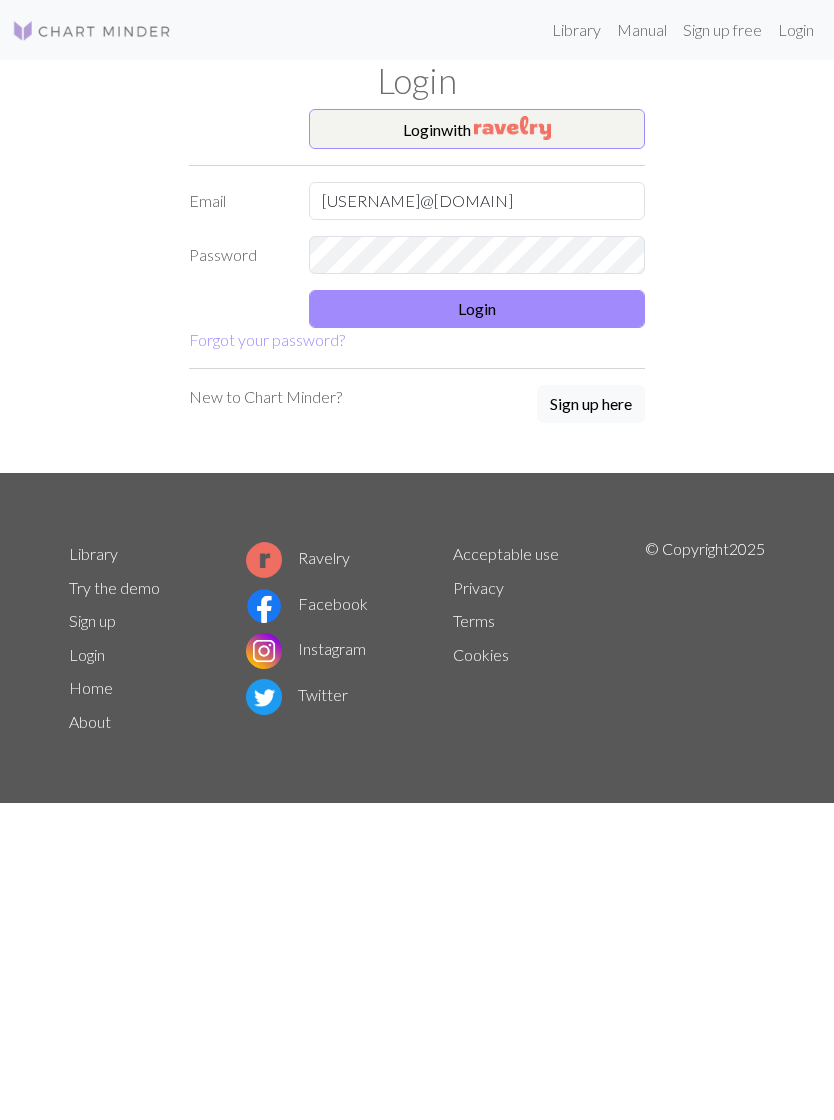click on "Login" at bounding box center (477, 309) 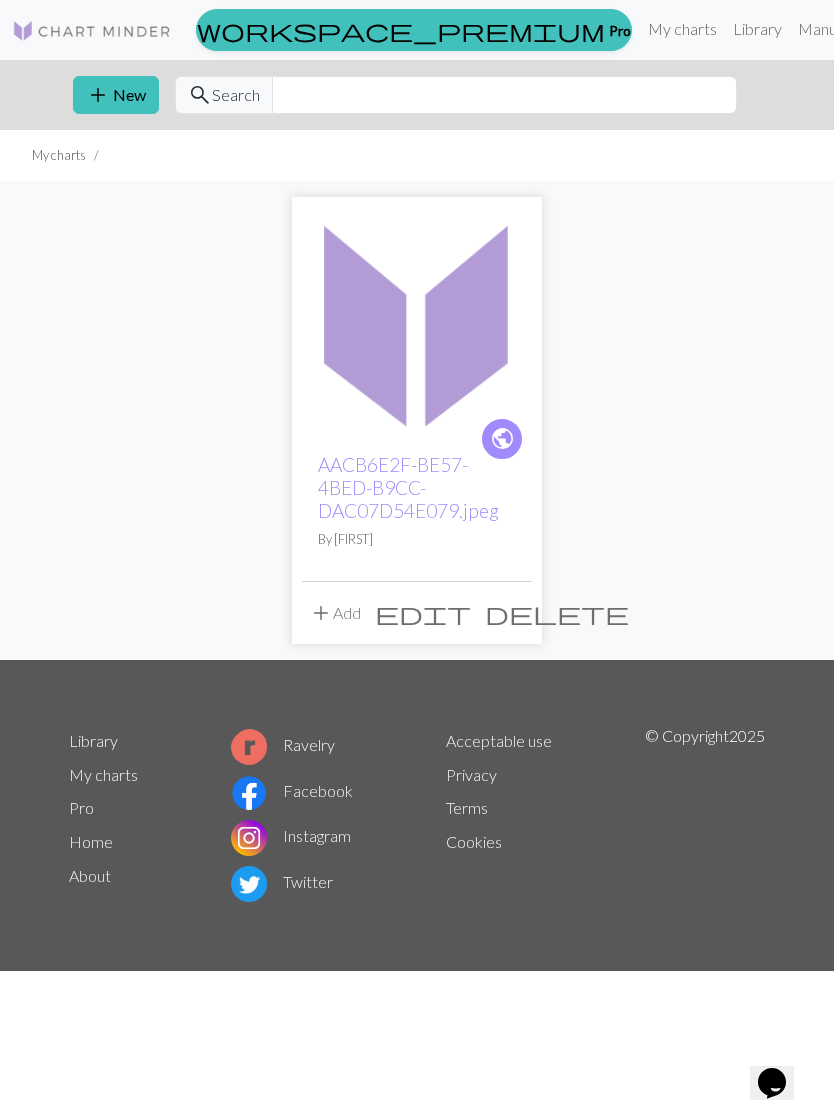 click at bounding box center [417, 322] 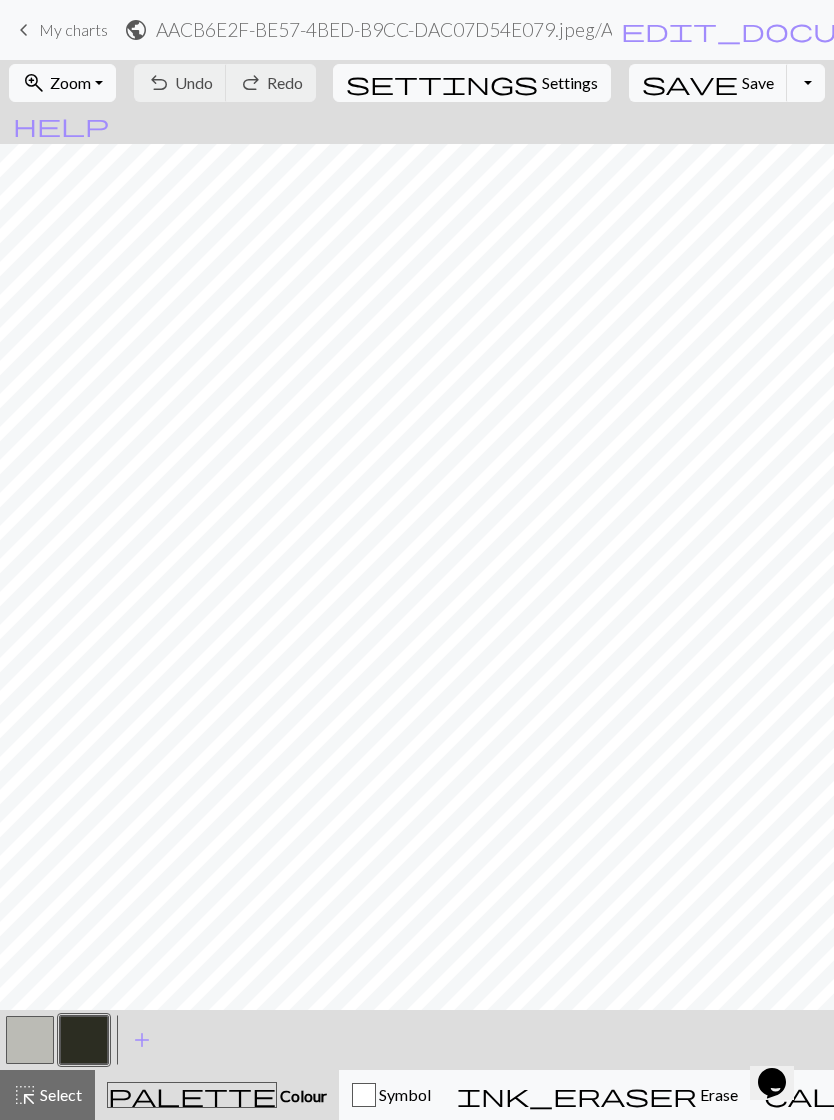 click on "keyboard_arrow_left" at bounding box center (24, 30) 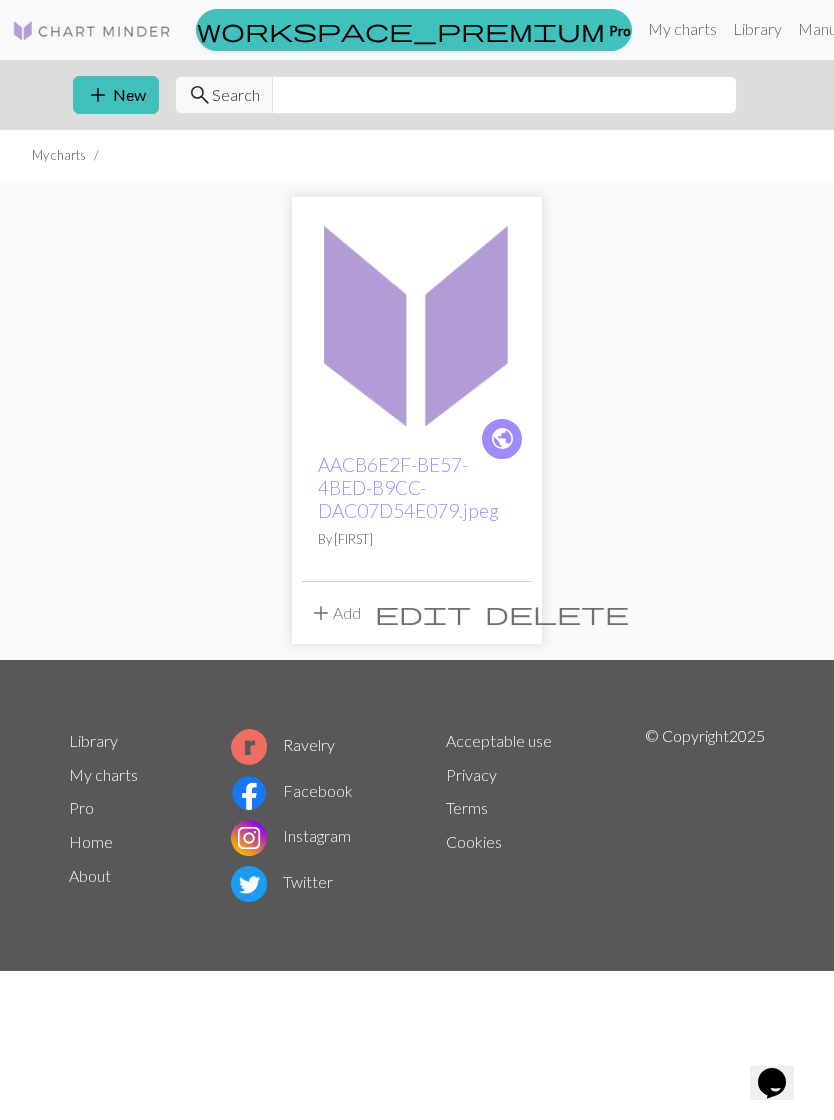 click on "add   New" at bounding box center (116, 95) 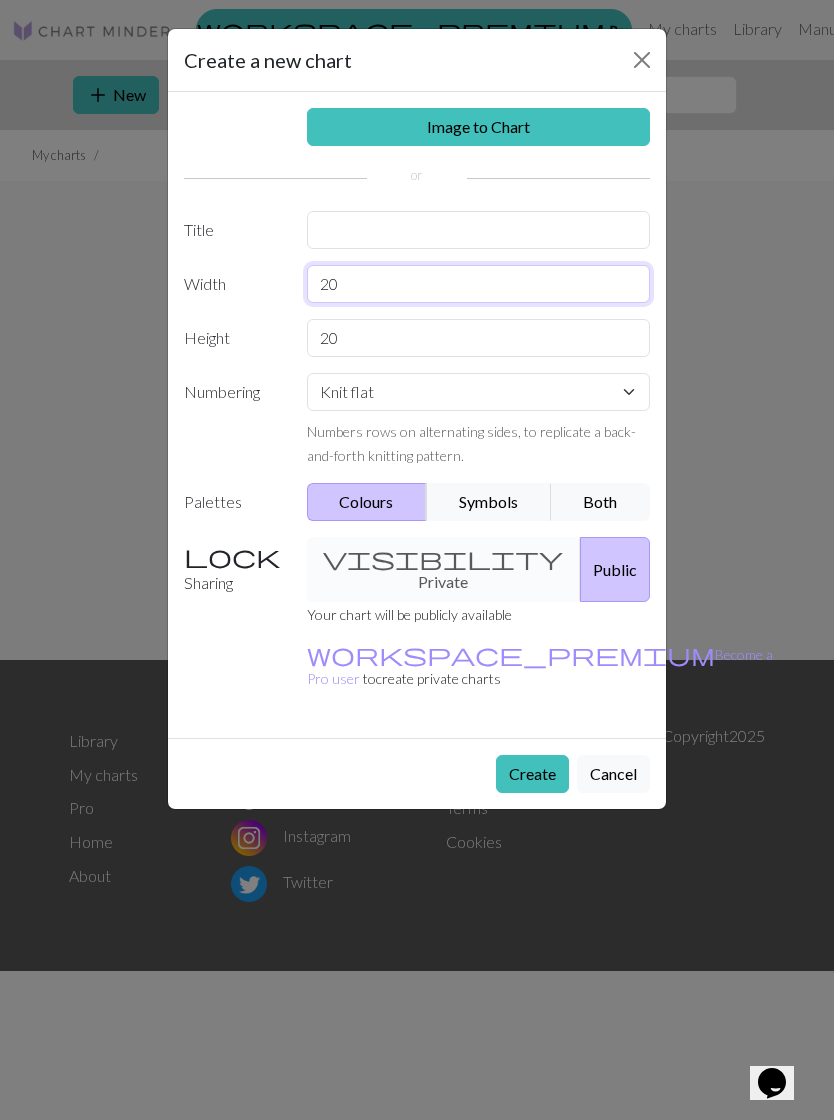 click on "20" at bounding box center (479, 284) 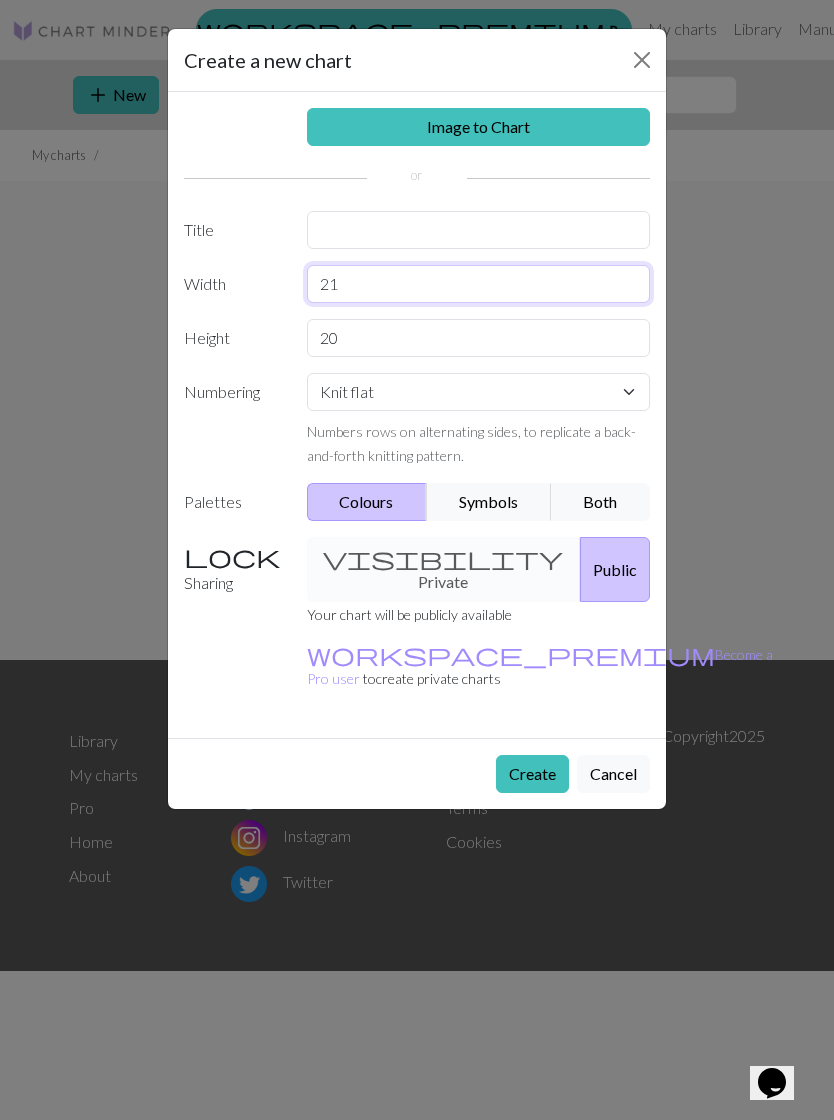 type on "21" 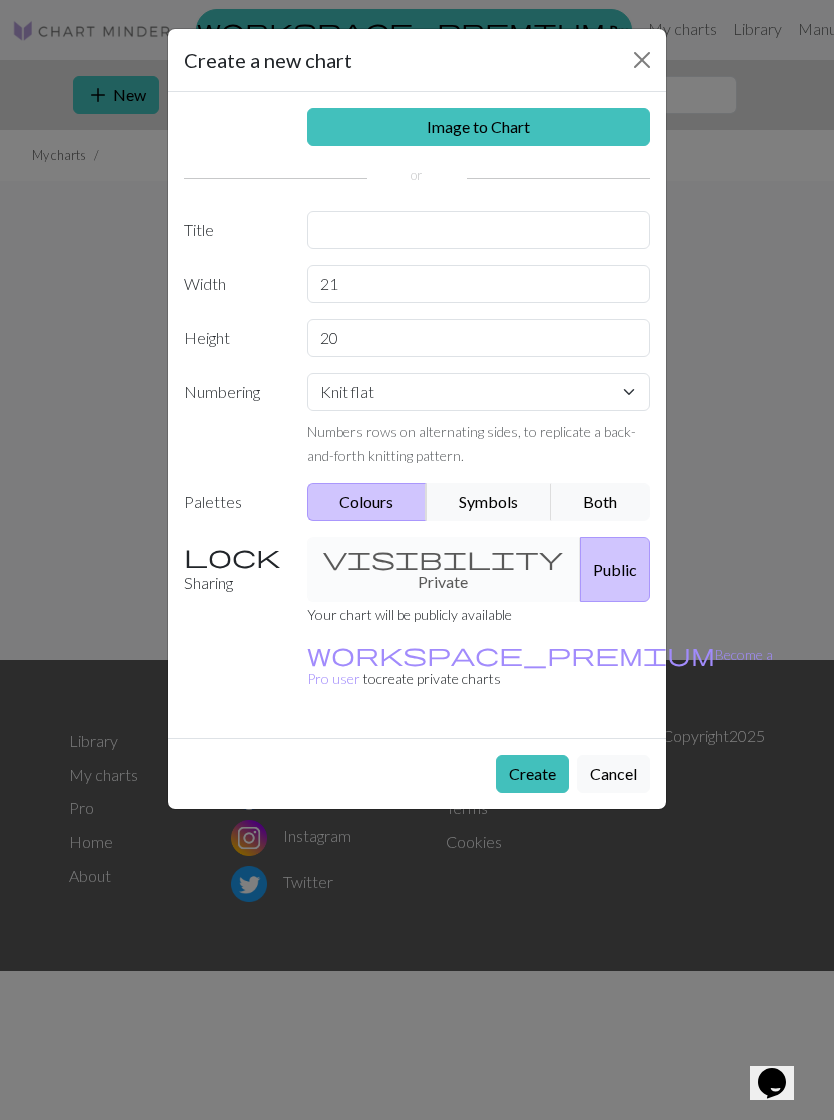 click on "Create" at bounding box center [532, 774] 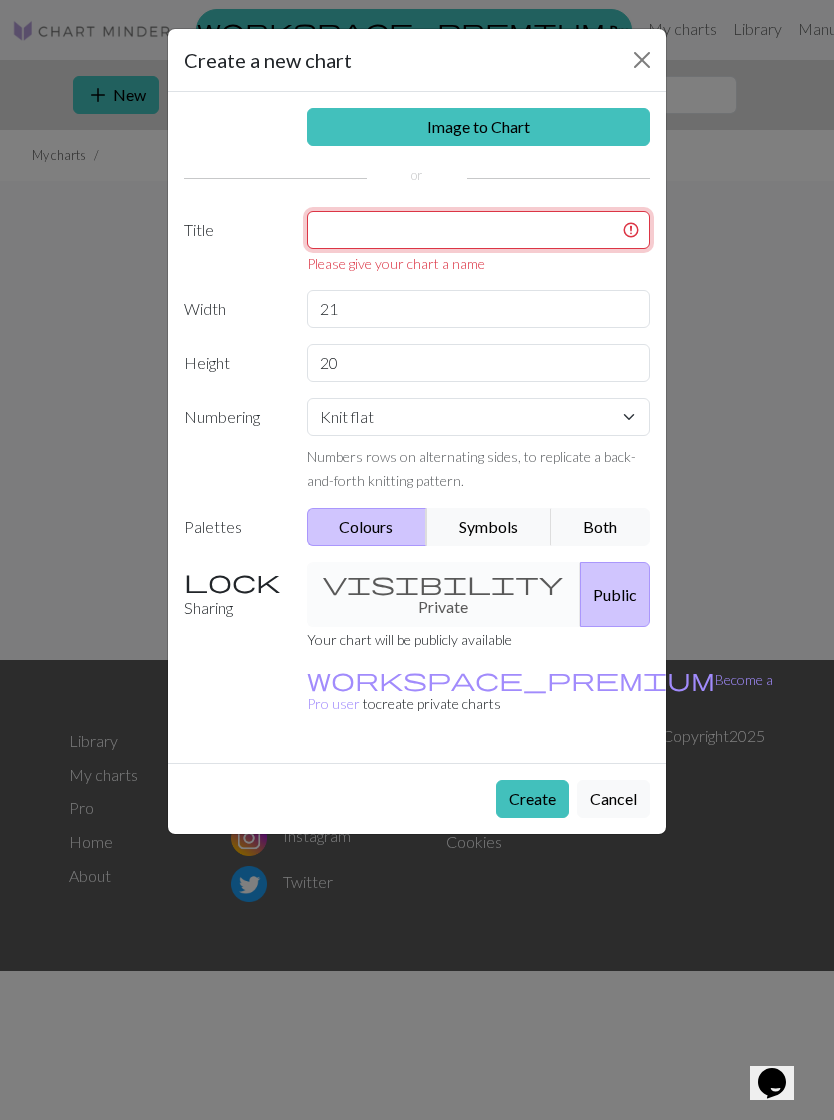 click at bounding box center [479, 230] 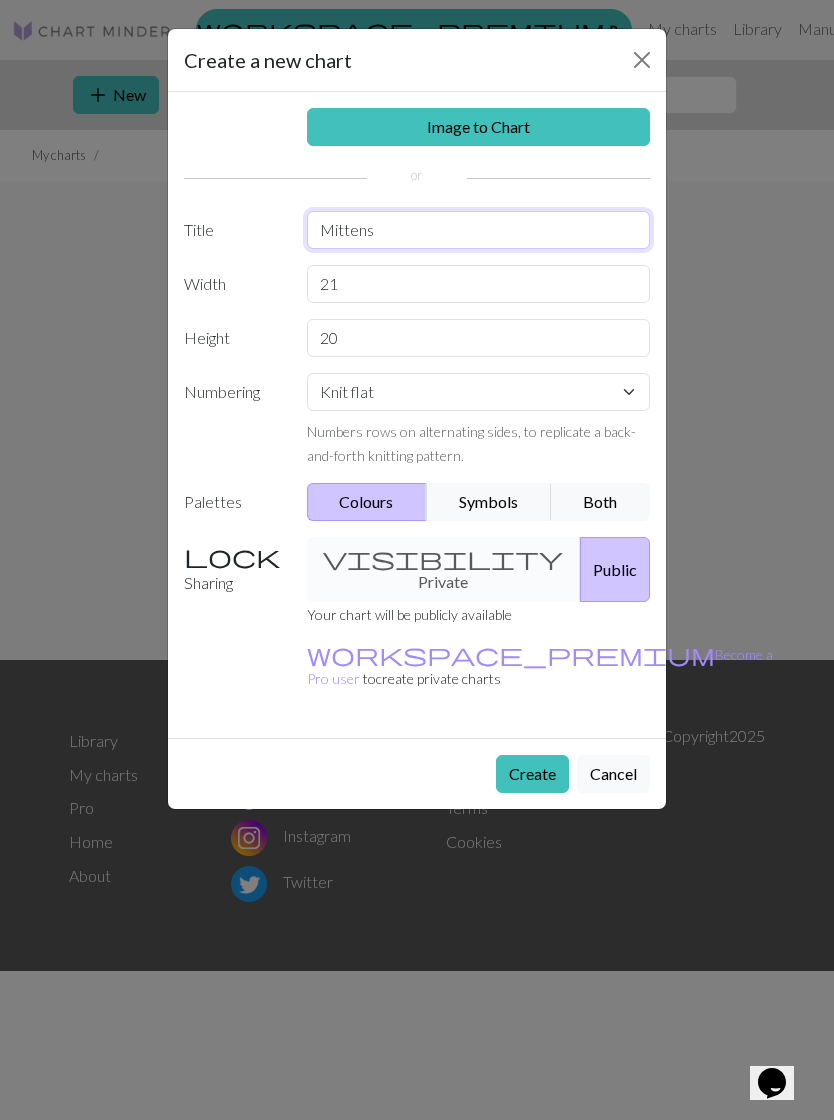 type on "Mittens" 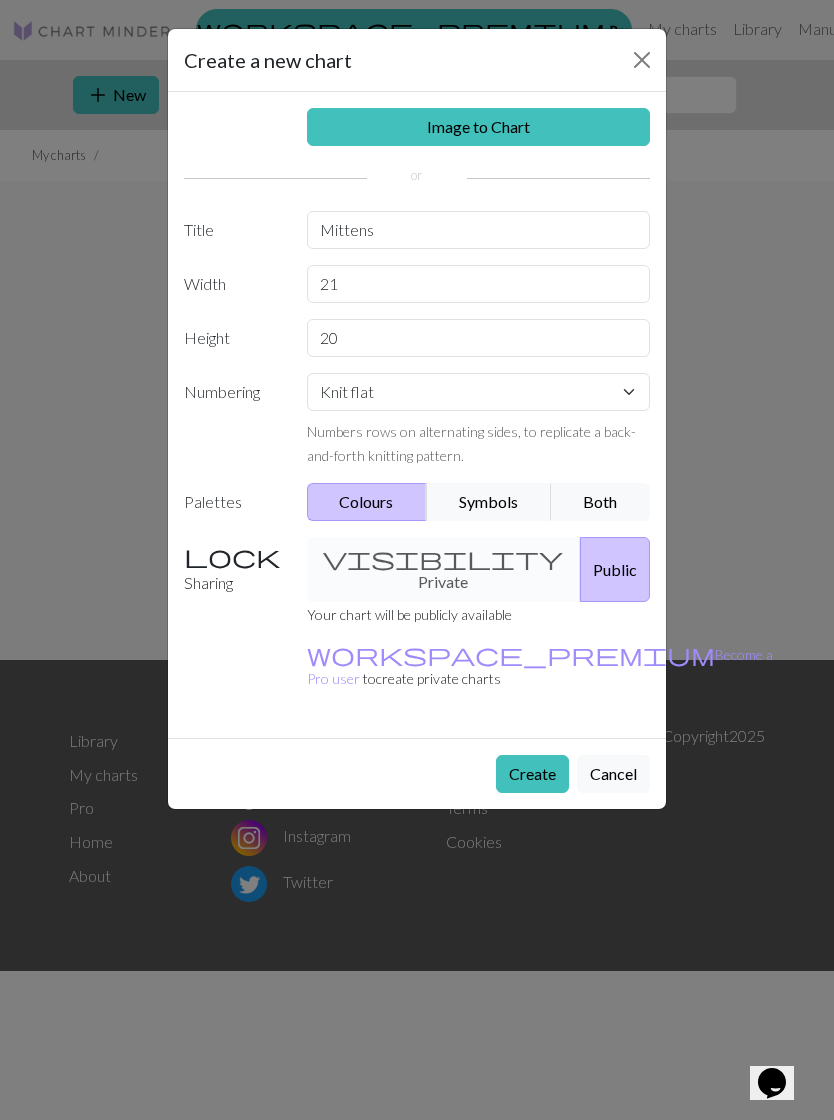 click on "Create" at bounding box center [532, 774] 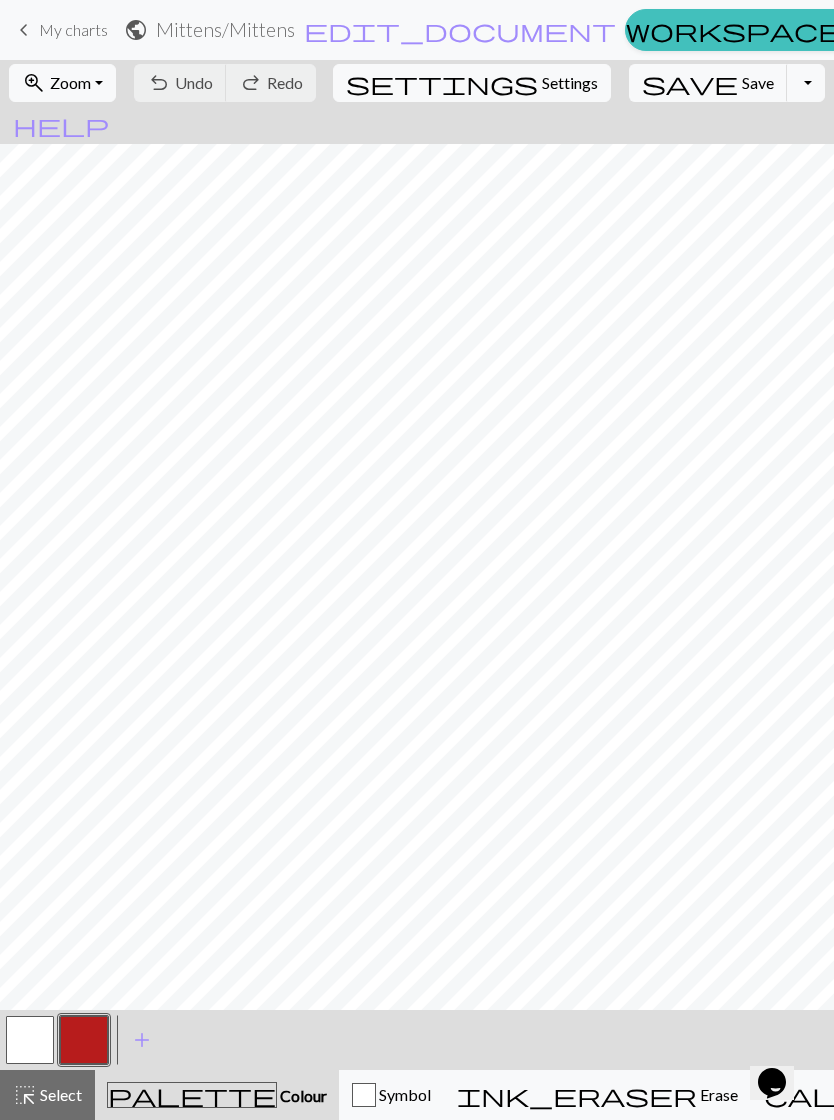 click at bounding box center [84, 1040] 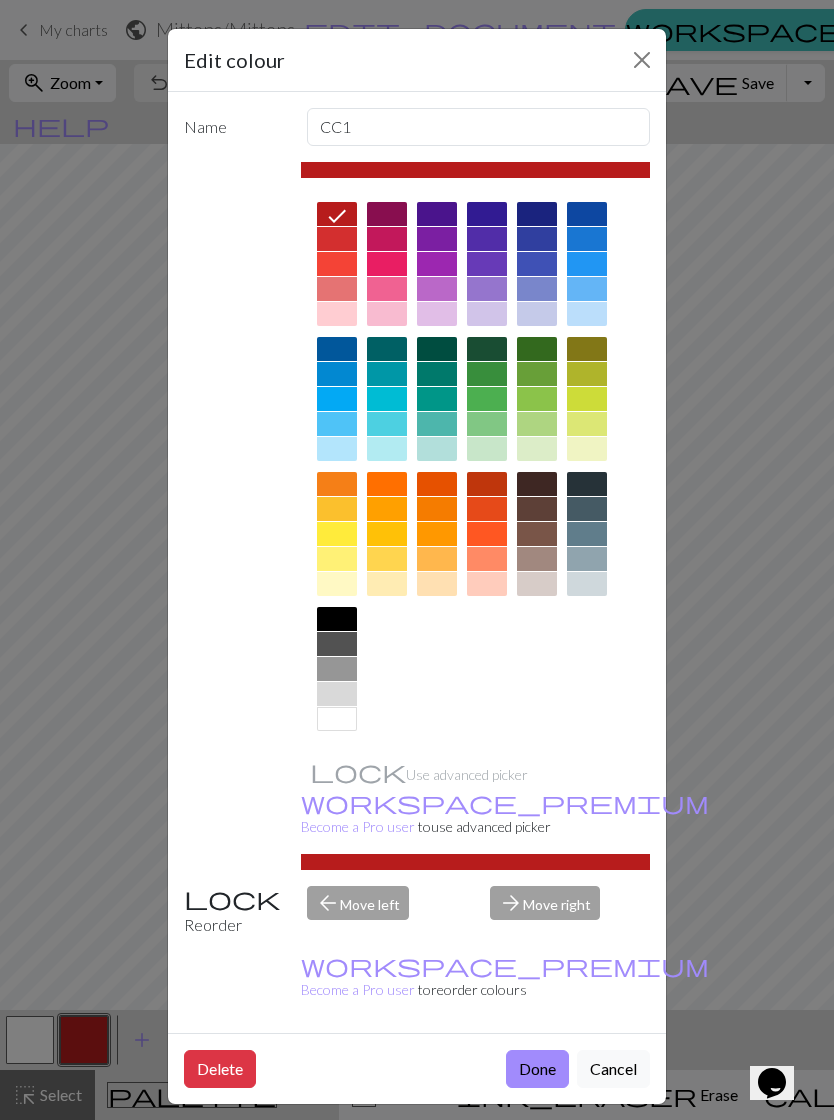 click on "Done" at bounding box center (537, 1069) 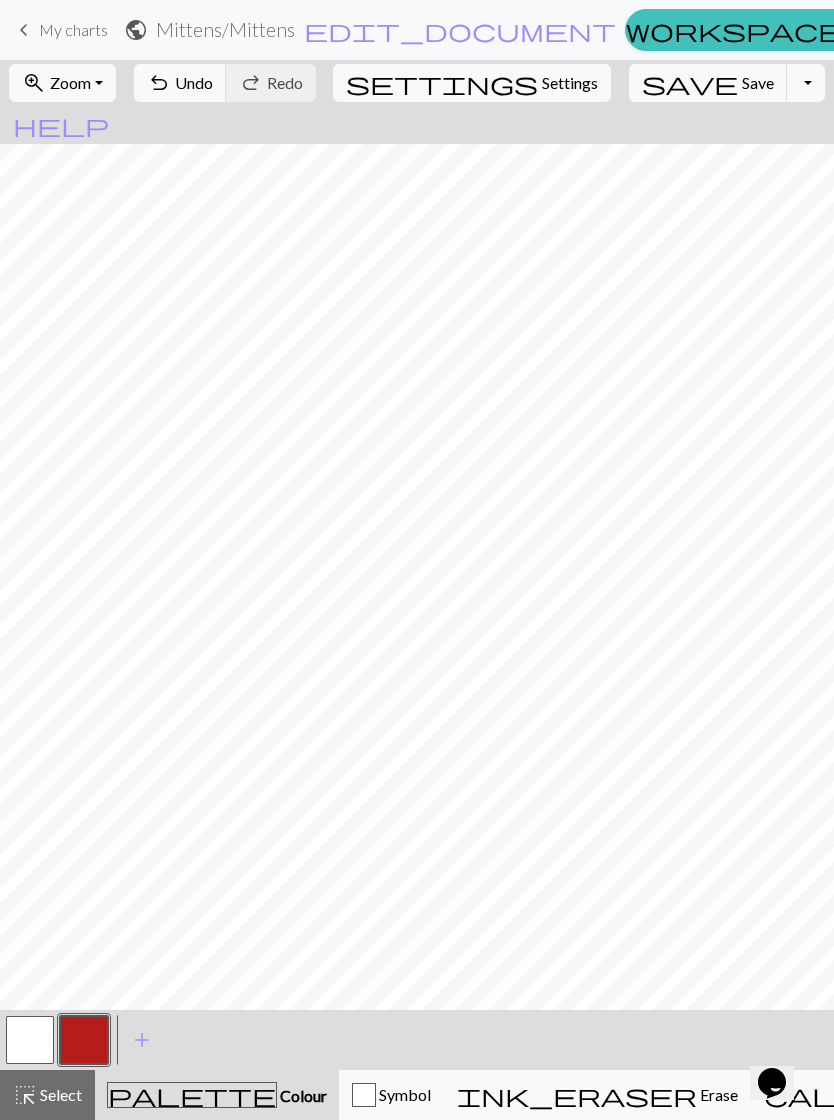 click at bounding box center (30, 1040) 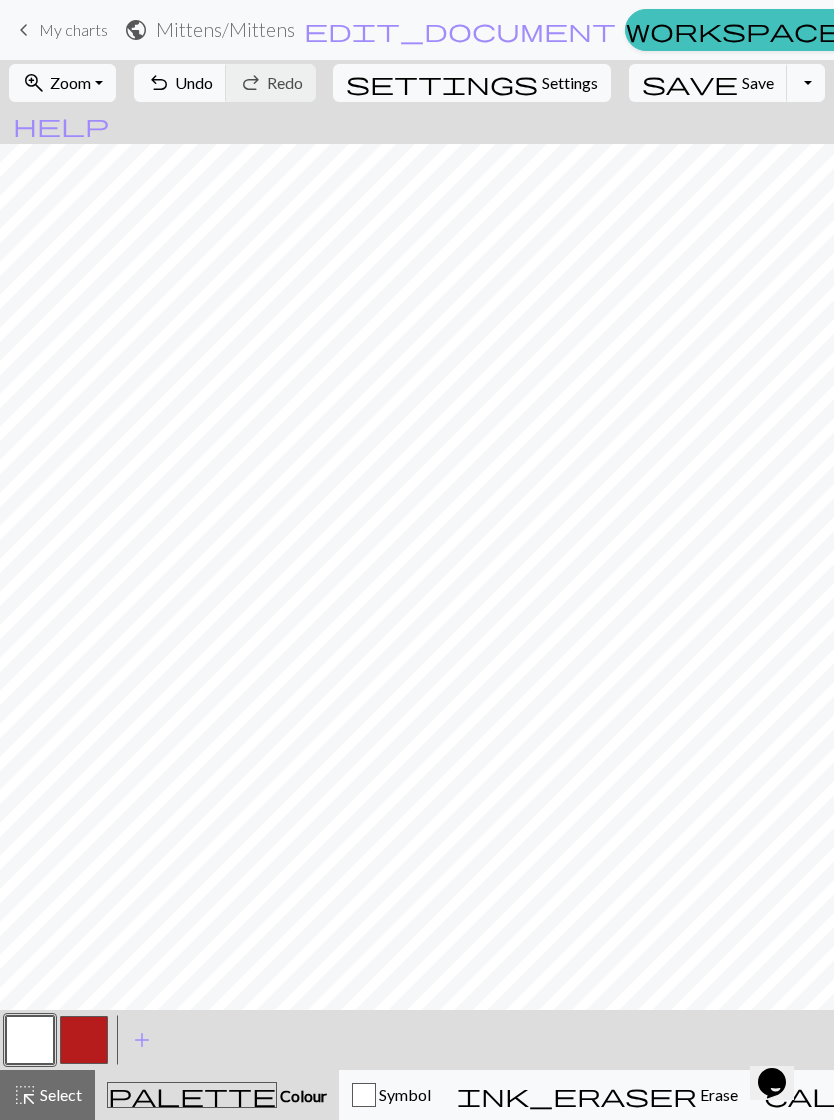 click at bounding box center (30, 1040) 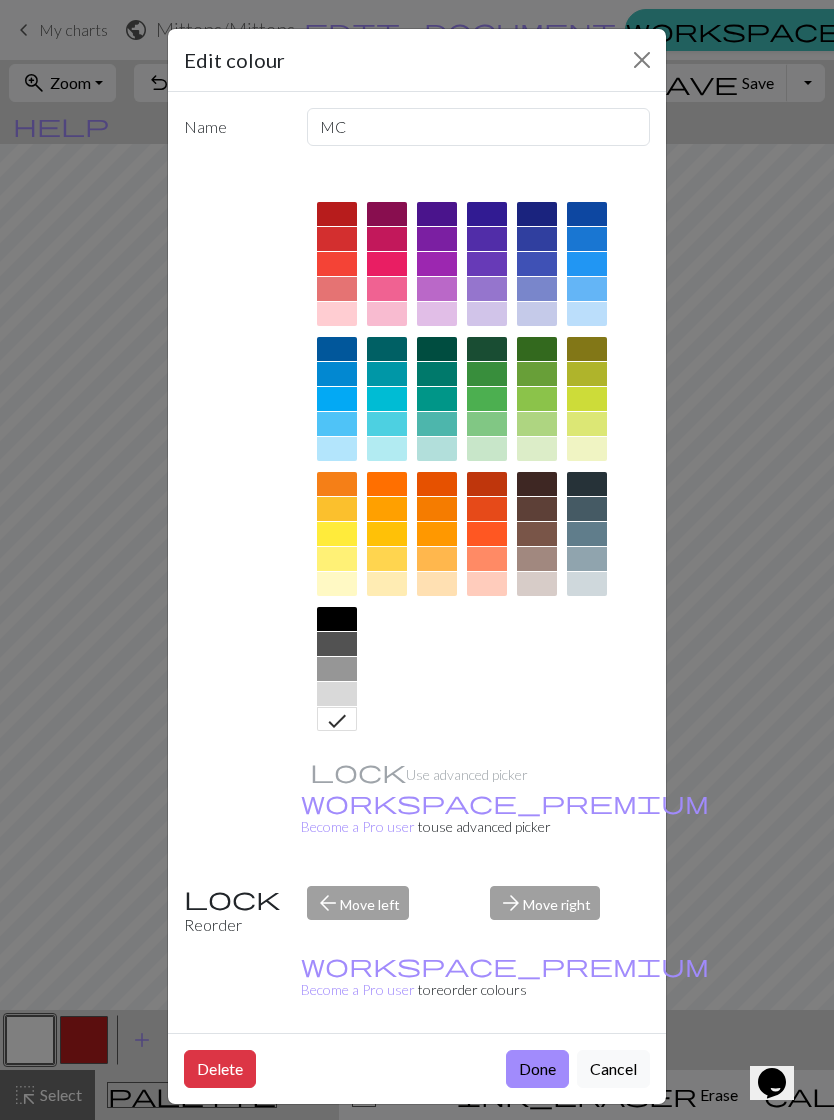 click at bounding box center [387, 289] 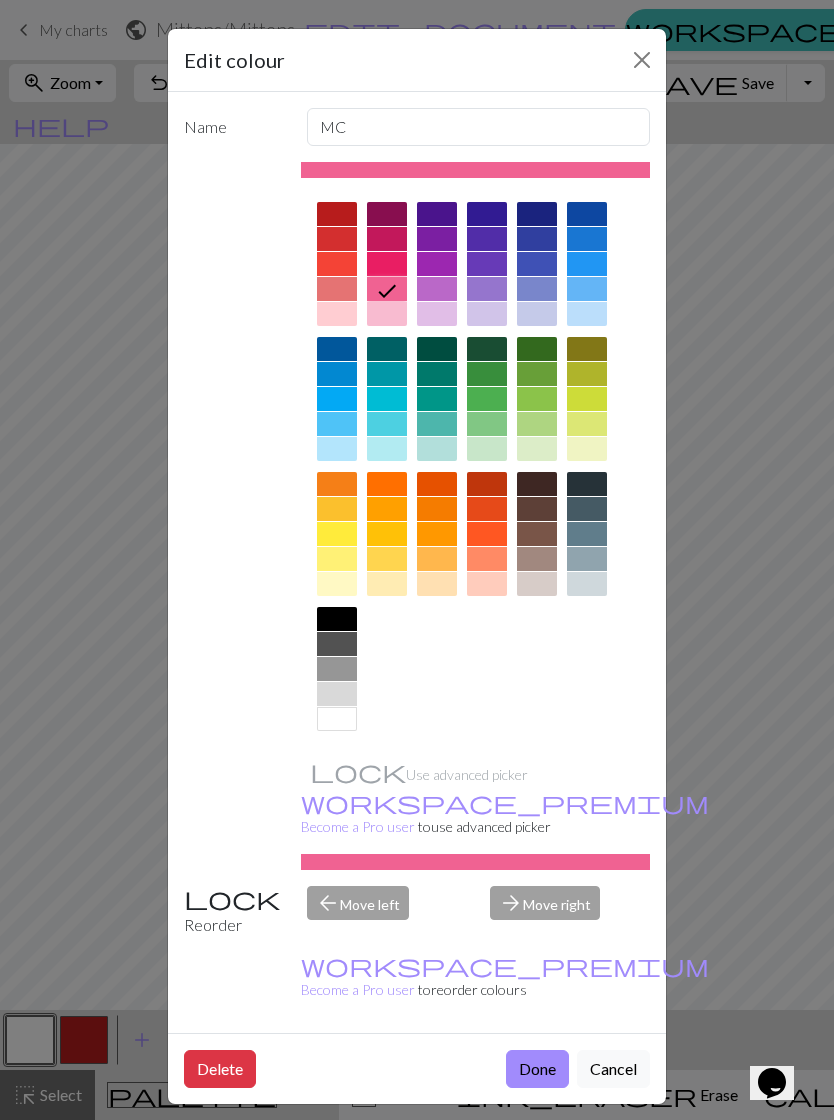 click on "Done" at bounding box center [537, 1069] 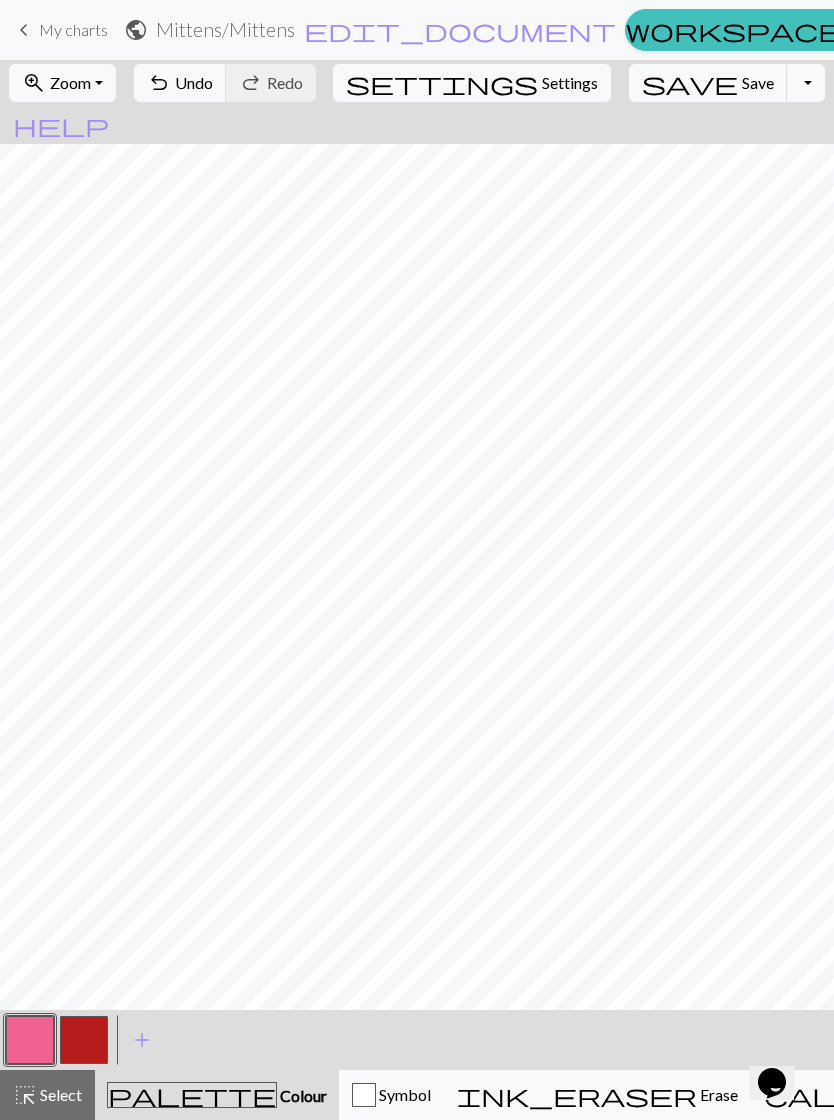 click at bounding box center [84, 1040] 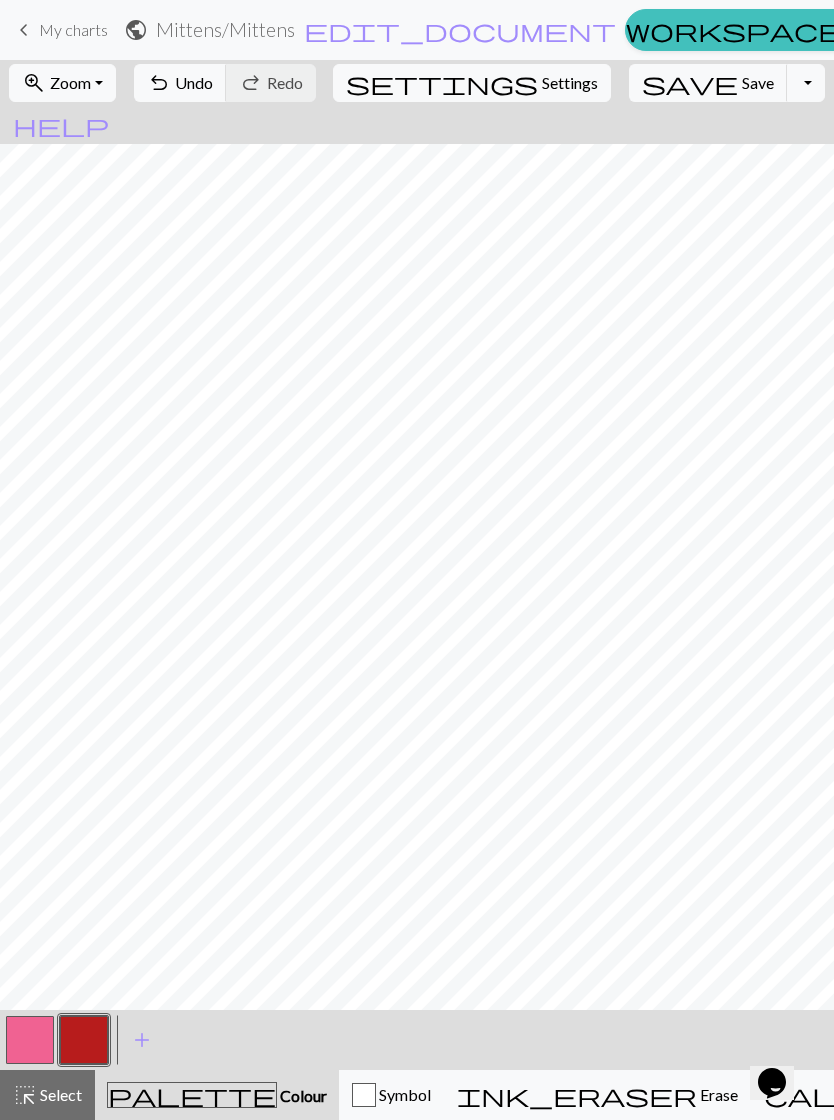 click at bounding box center [84, 1040] 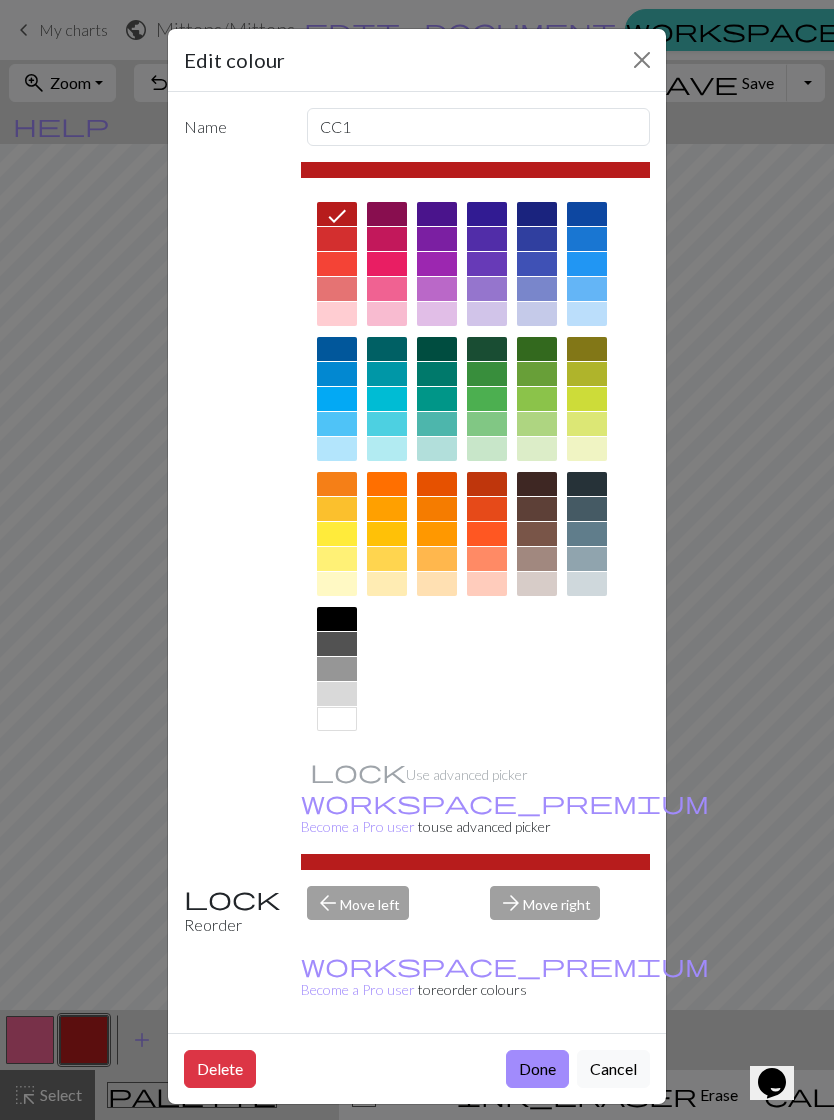 click at bounding box center (642, 60) 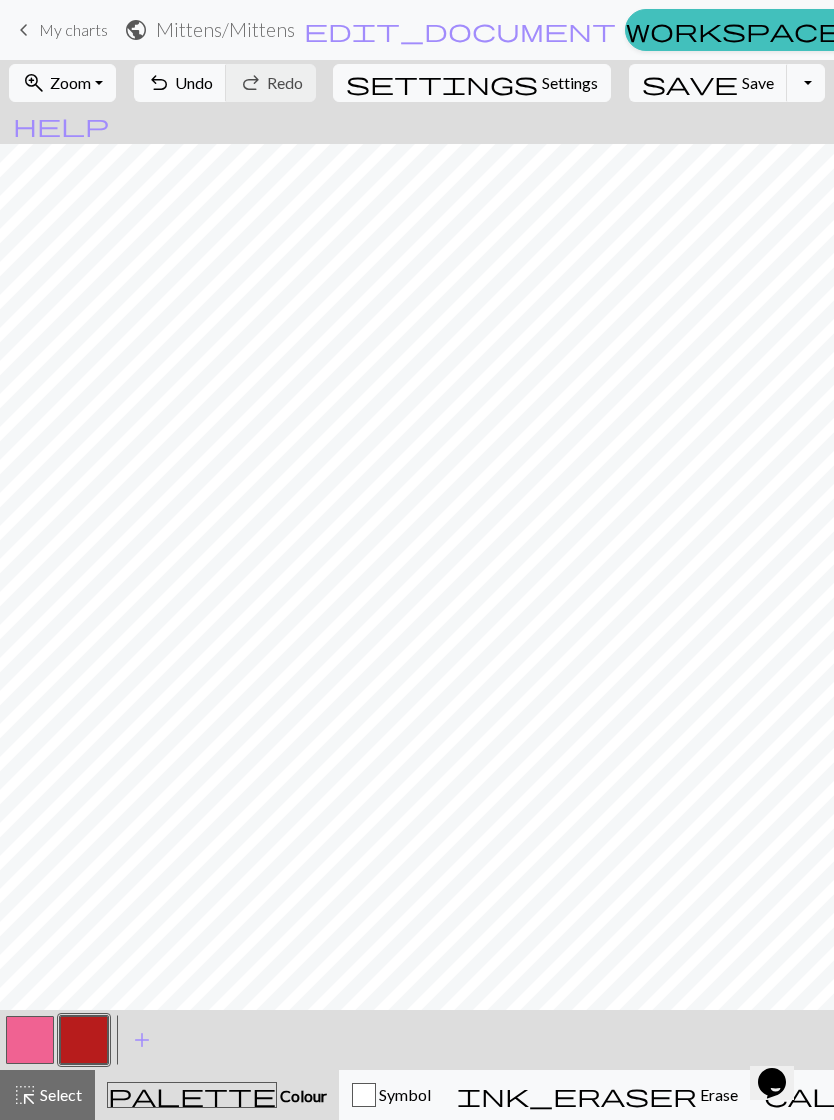 click on "undo Undo Undo redo Redo Redo" at bounding box center (225, 83) 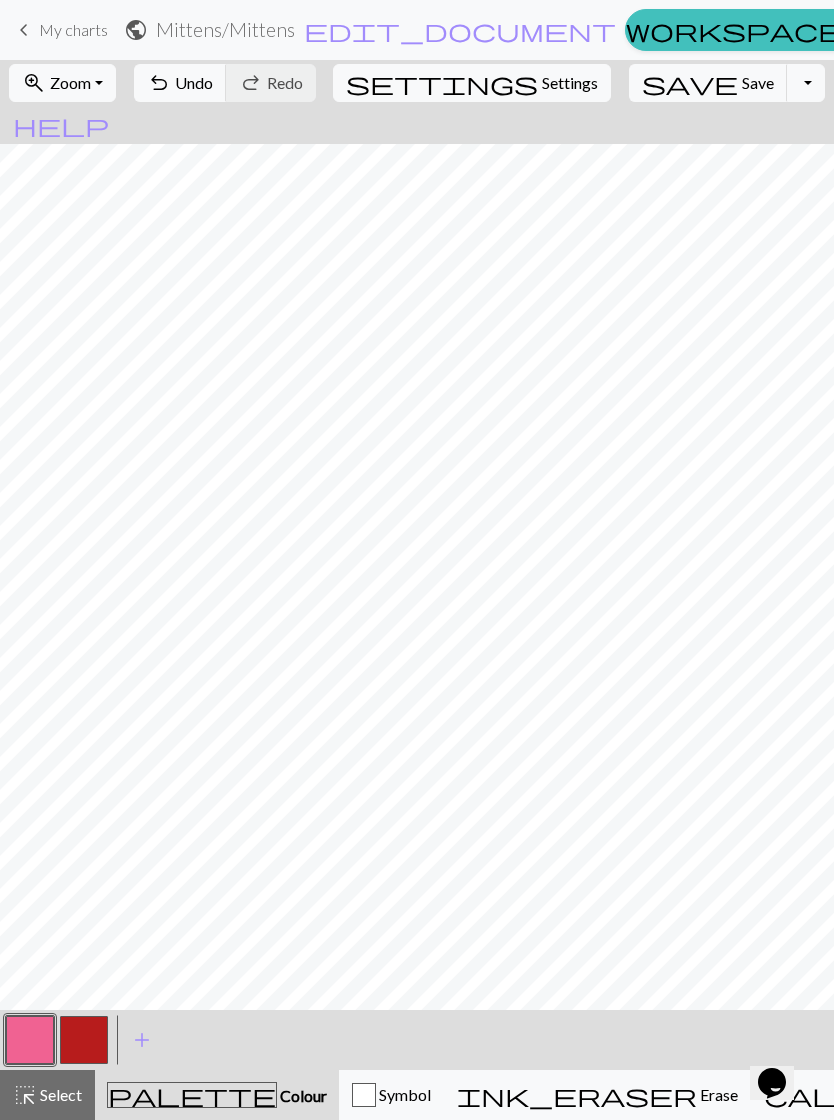 click at bounding box center [84, 1040] 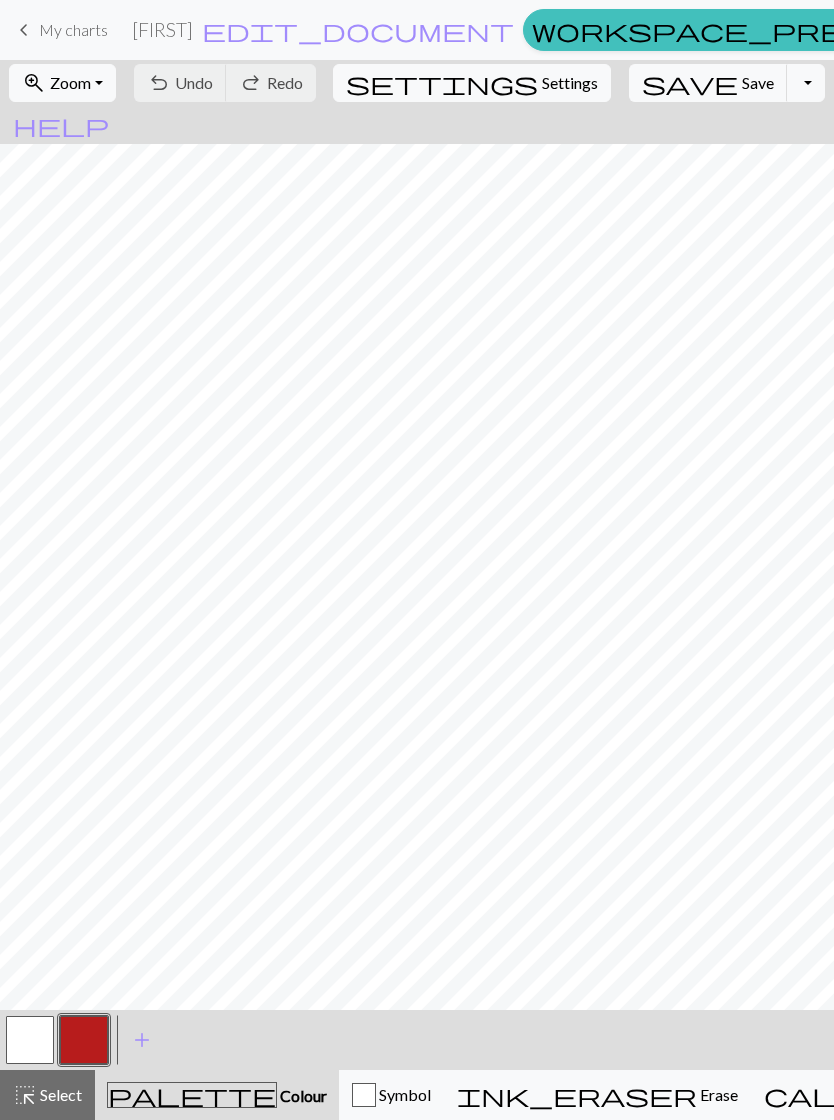 scroll, scrollTop: 0, scrollLeft: 0, axis: both 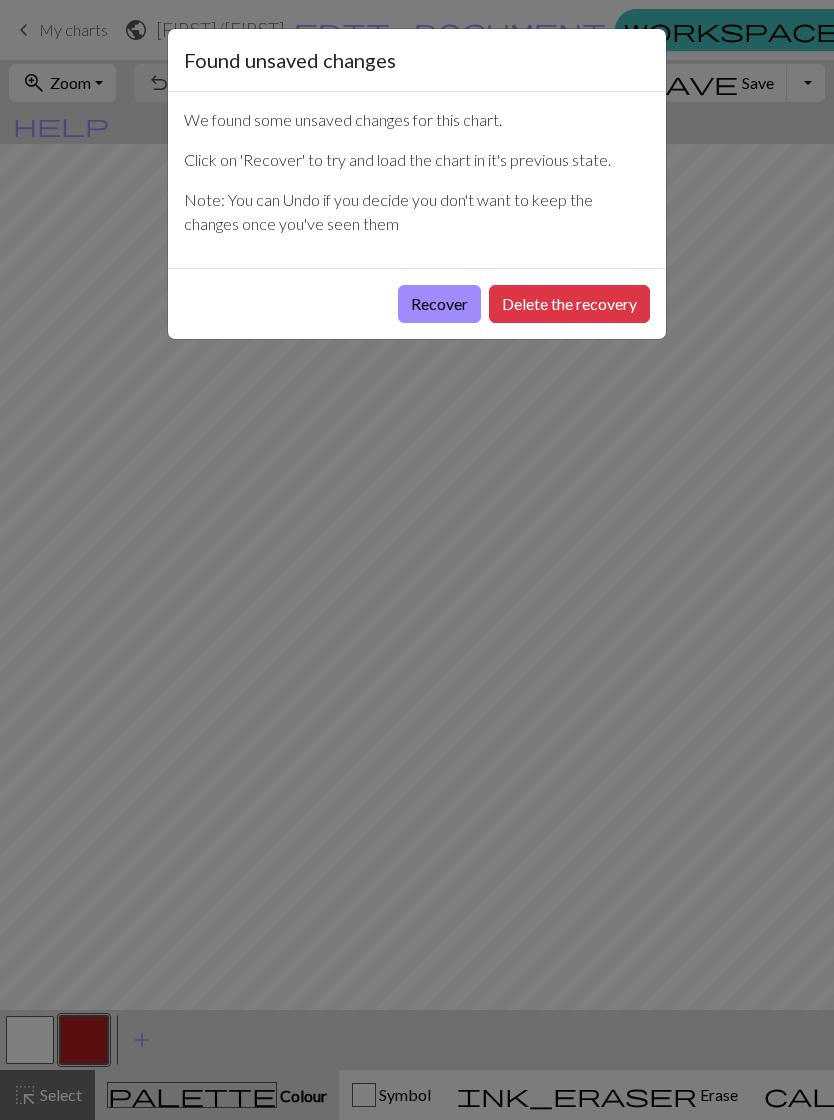 click on "Recover" at bounding box center (439, 304) 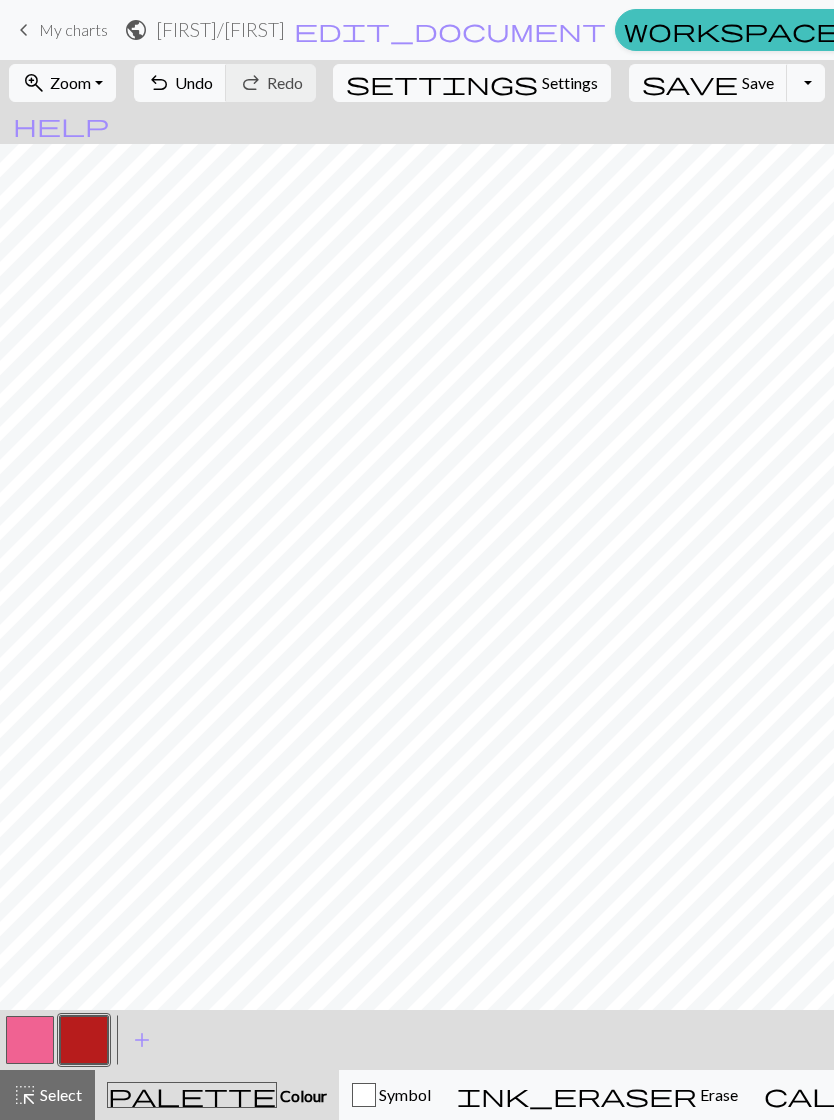 click at bounding box center (30, 1040) 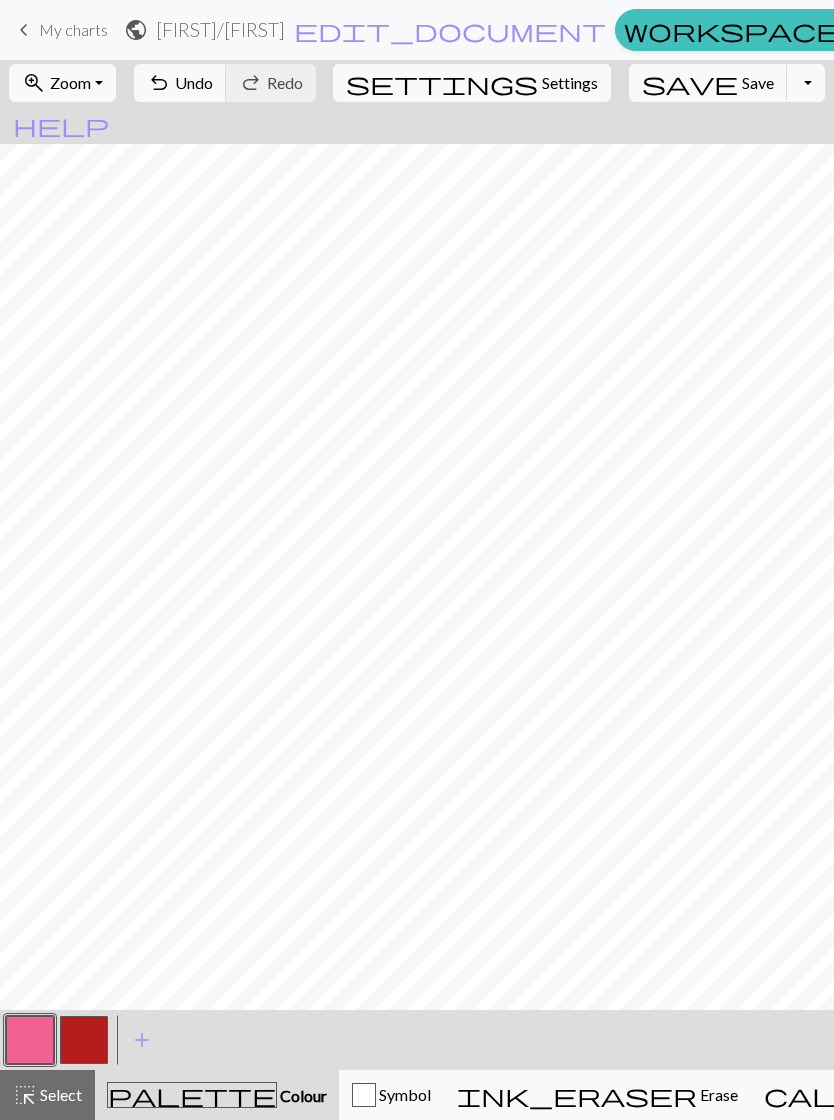 click on "Symbol" at bounding box center (403, 1094) 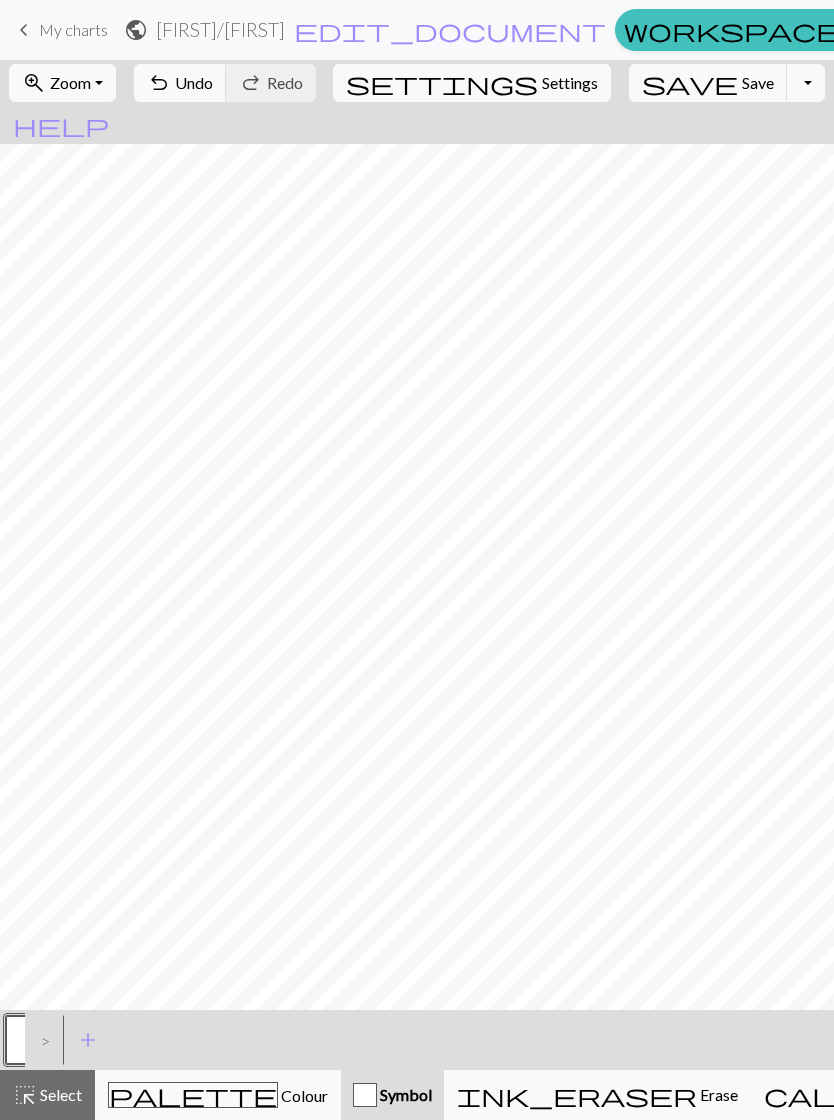 click on "add" at bounding box center (88, 1040) 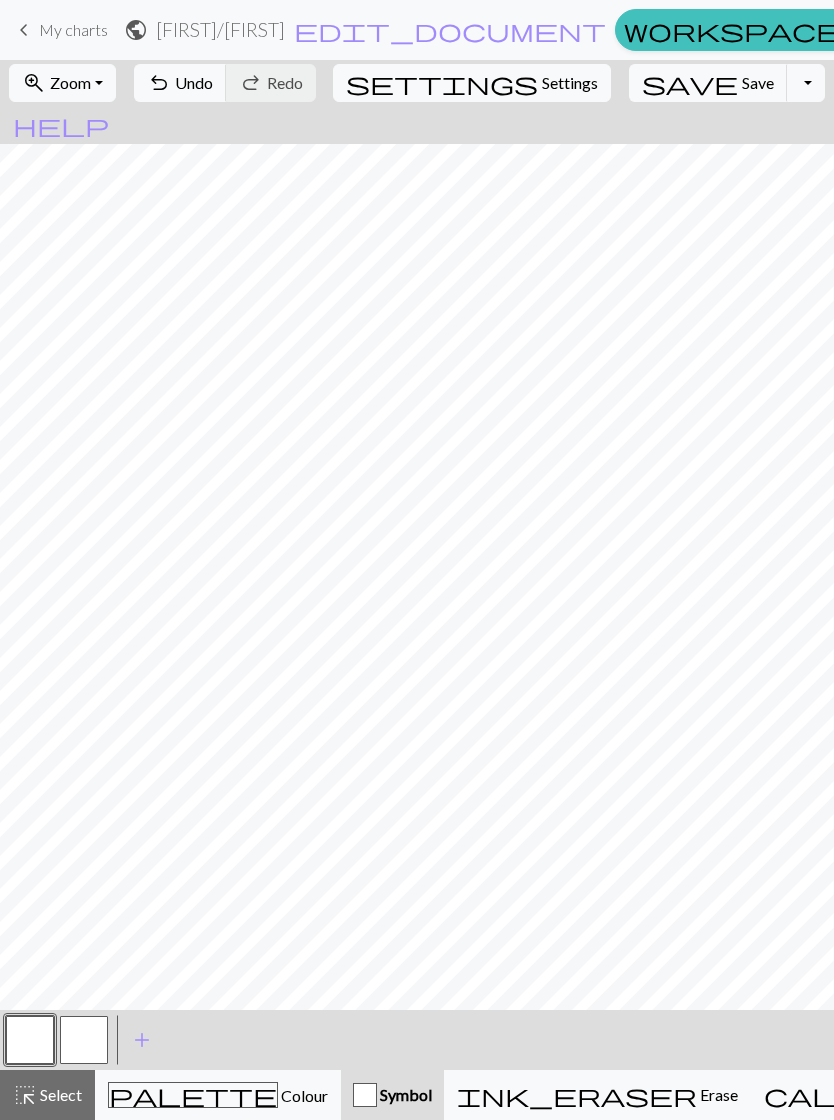 click at bounding box center (84, 1040) 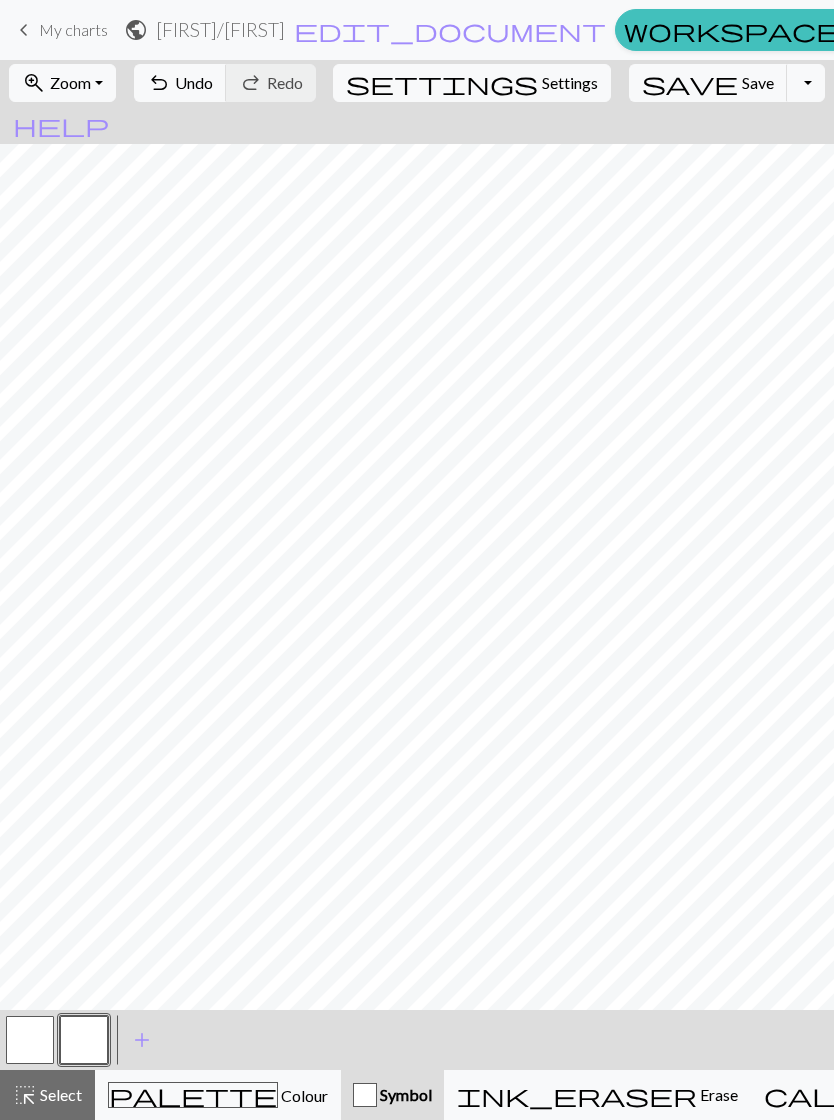 click at bounding box center [30, 1040] 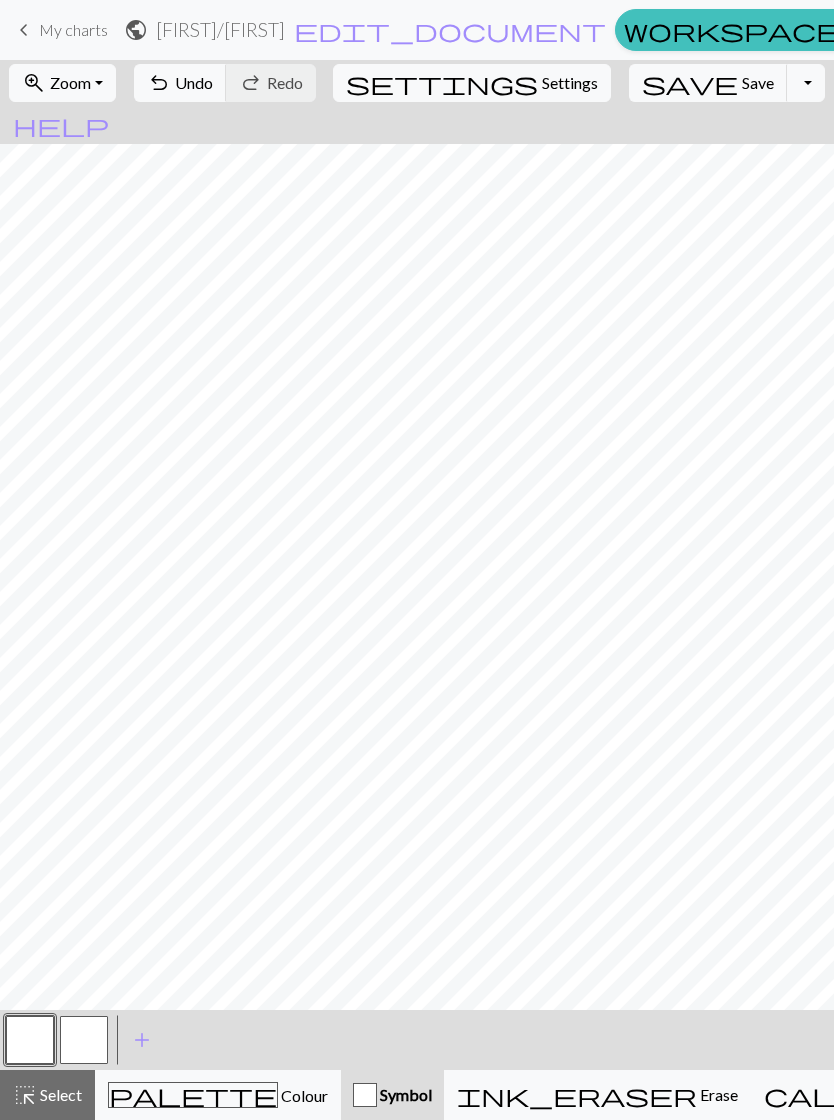 click at bounding box center (30, 1040) 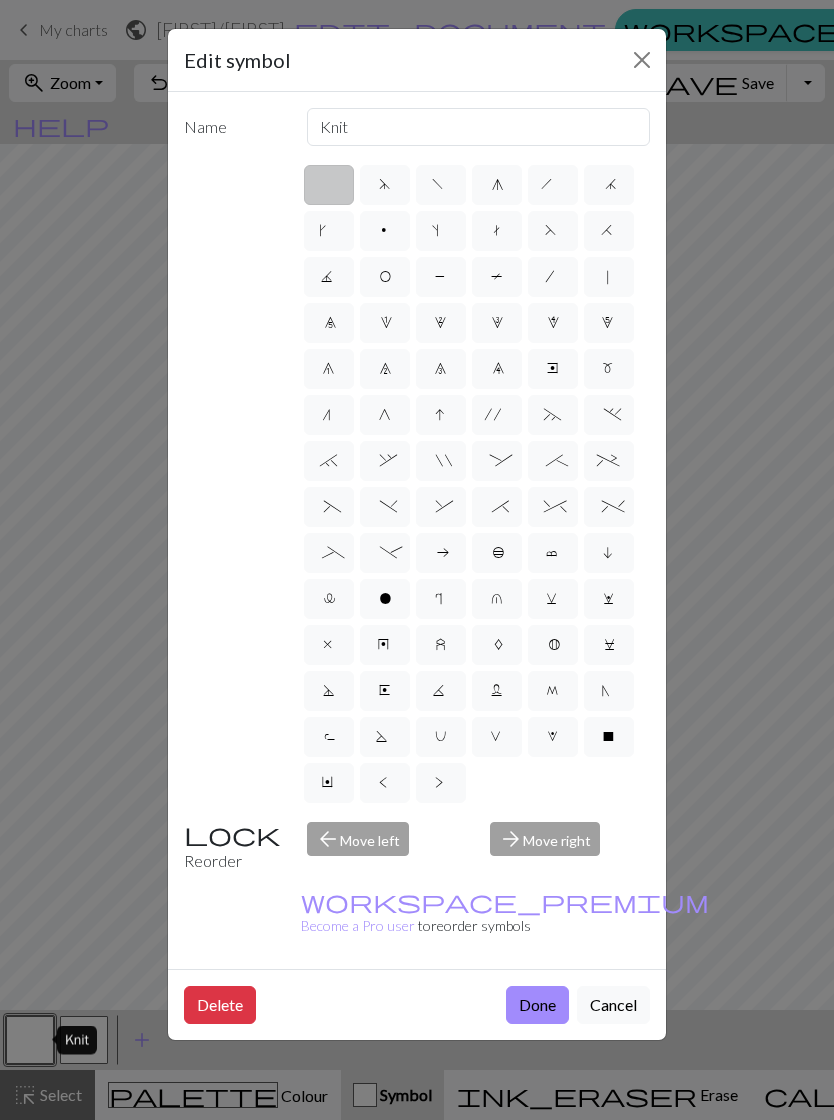 click on "f" at bounding box center [440, 187] 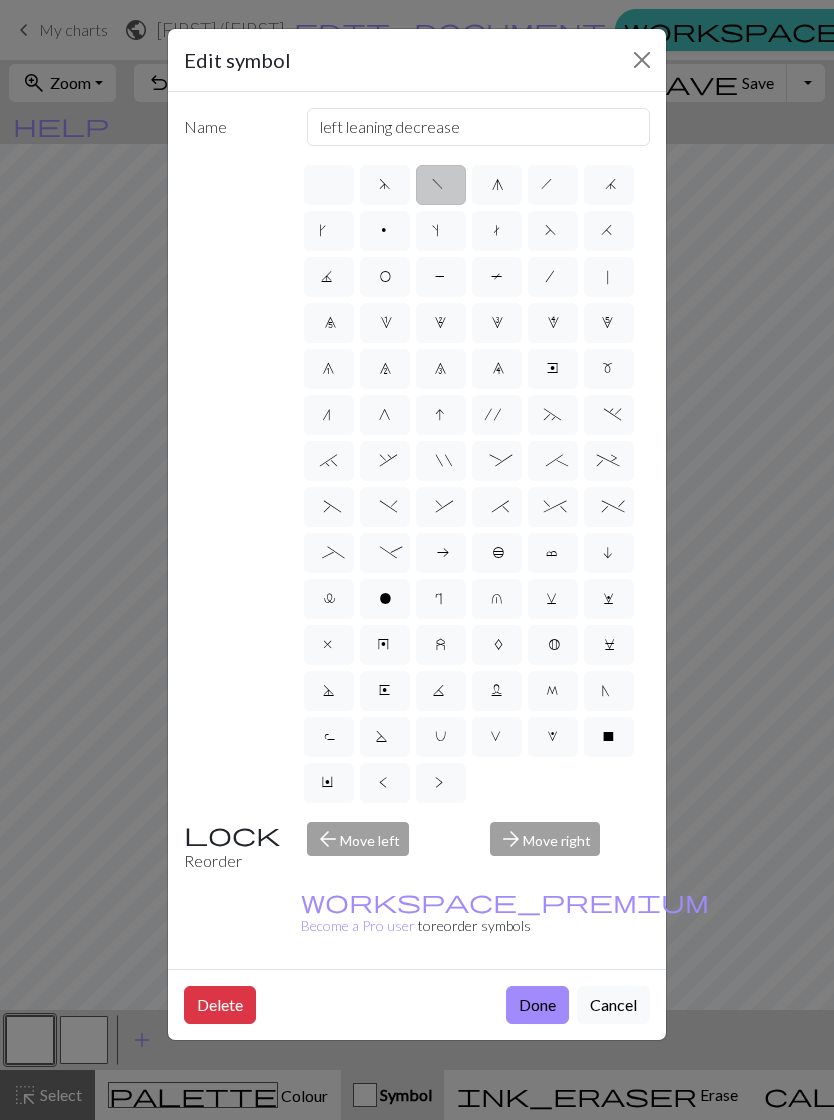 click on "Done" at bounding box center [537, 1005] 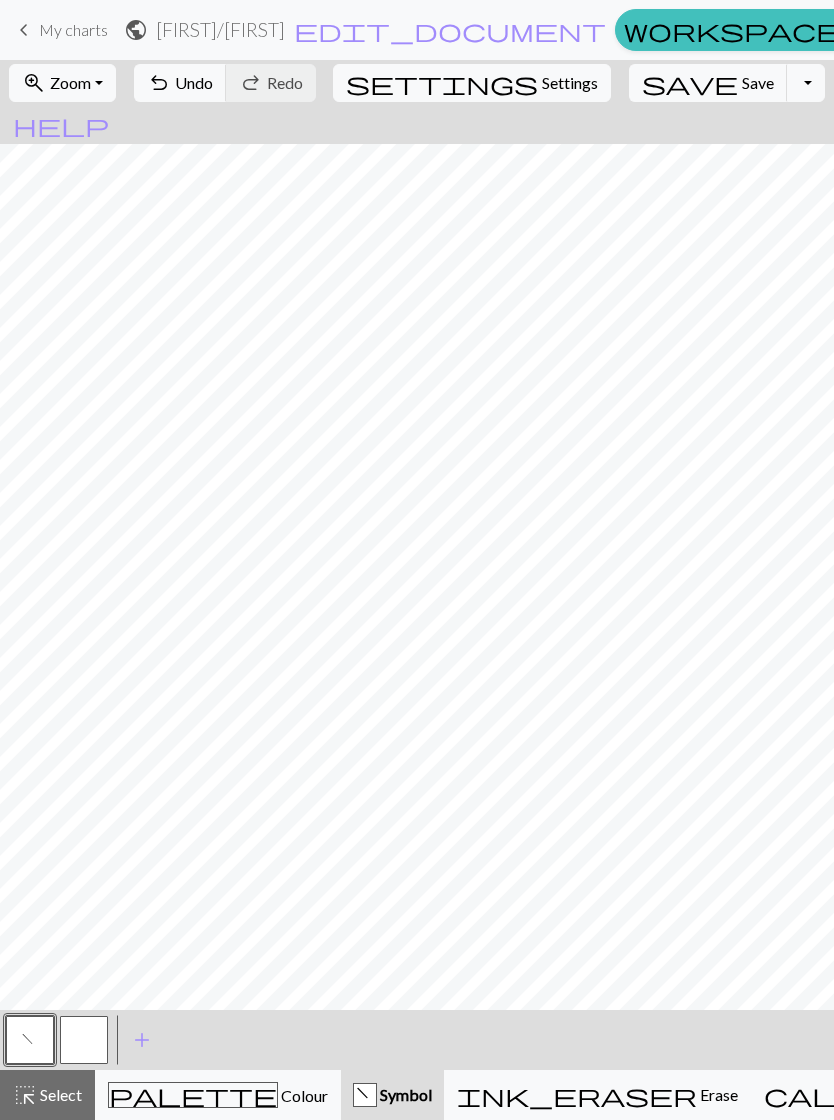 click at bounding box center (84, 1040) 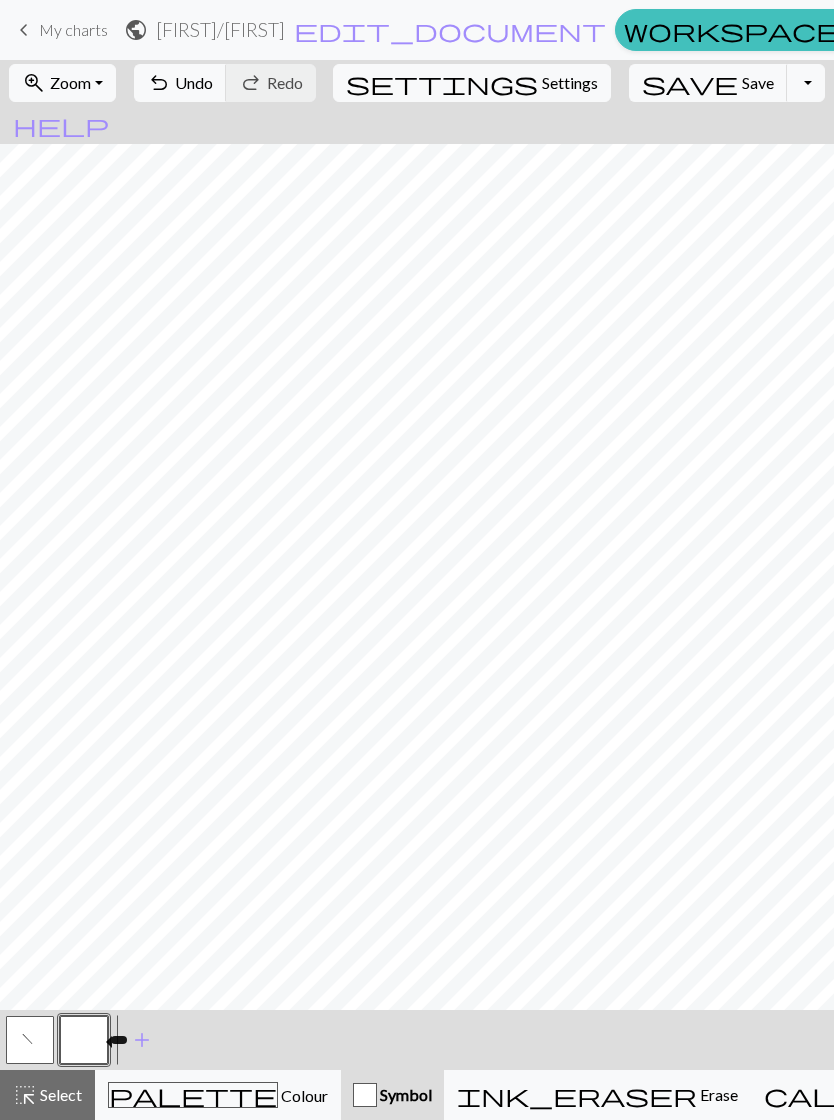 click on "Undo" at bounding box center [194, 82] 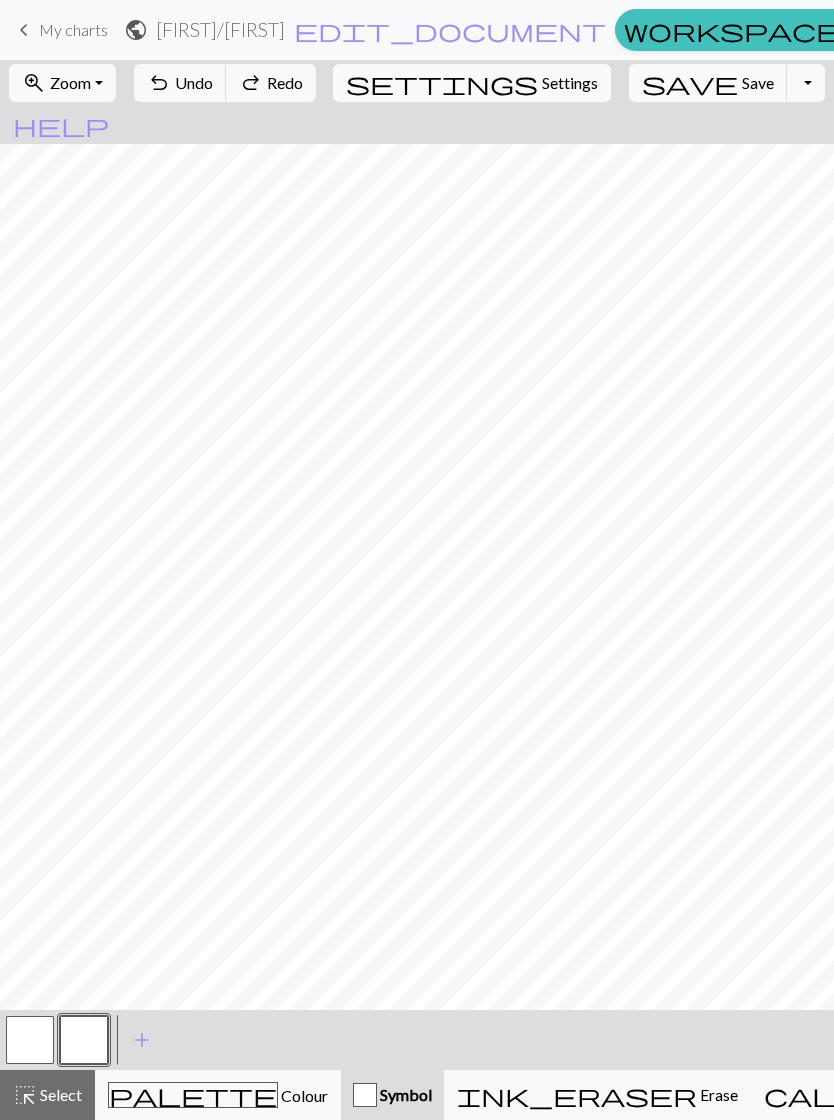 click at bounding box center (30, 1040) 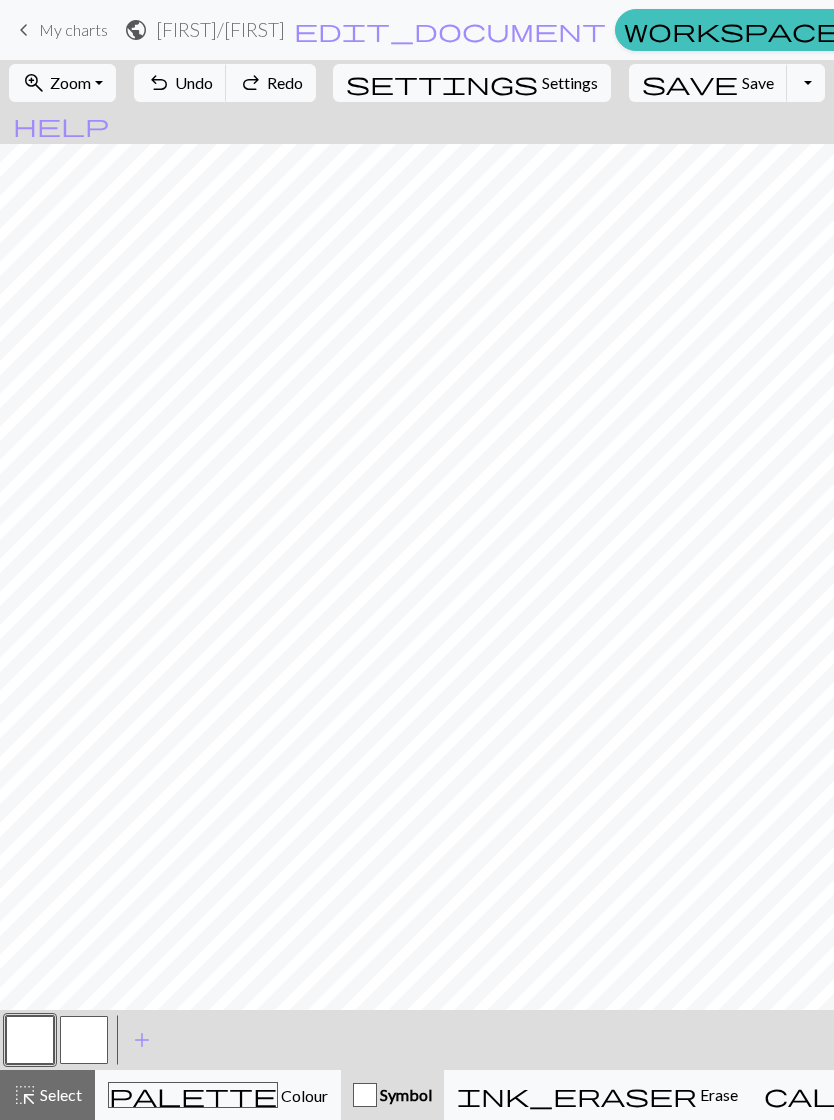 click at bounding box center (30, 1040) 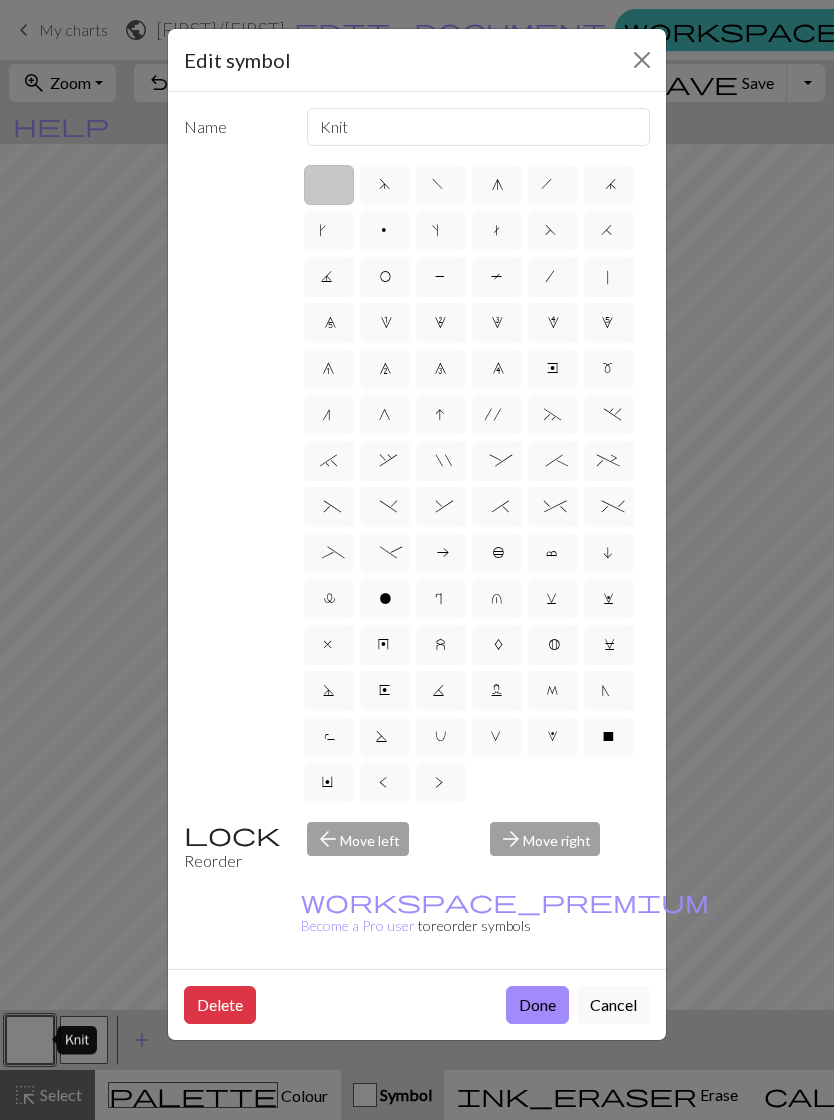 click on "f" at bounding box center [440, 187] 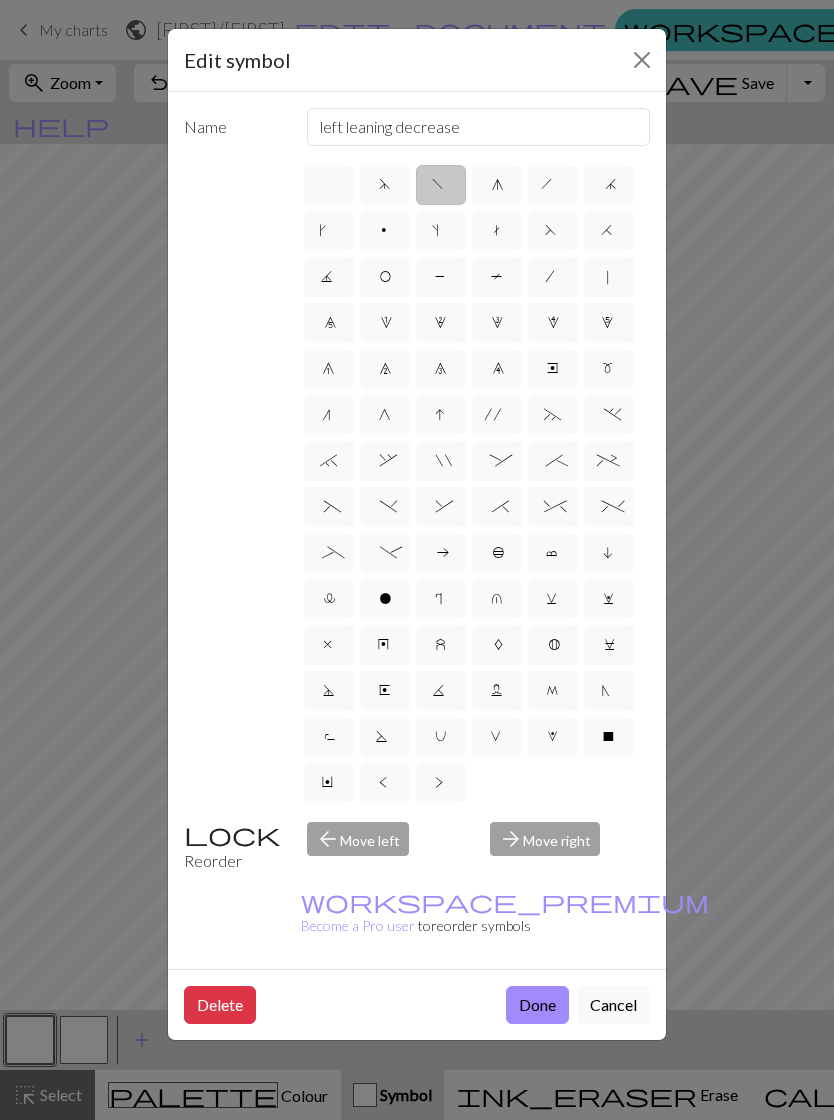 click on "Done" at bounding box center (537, 1005) 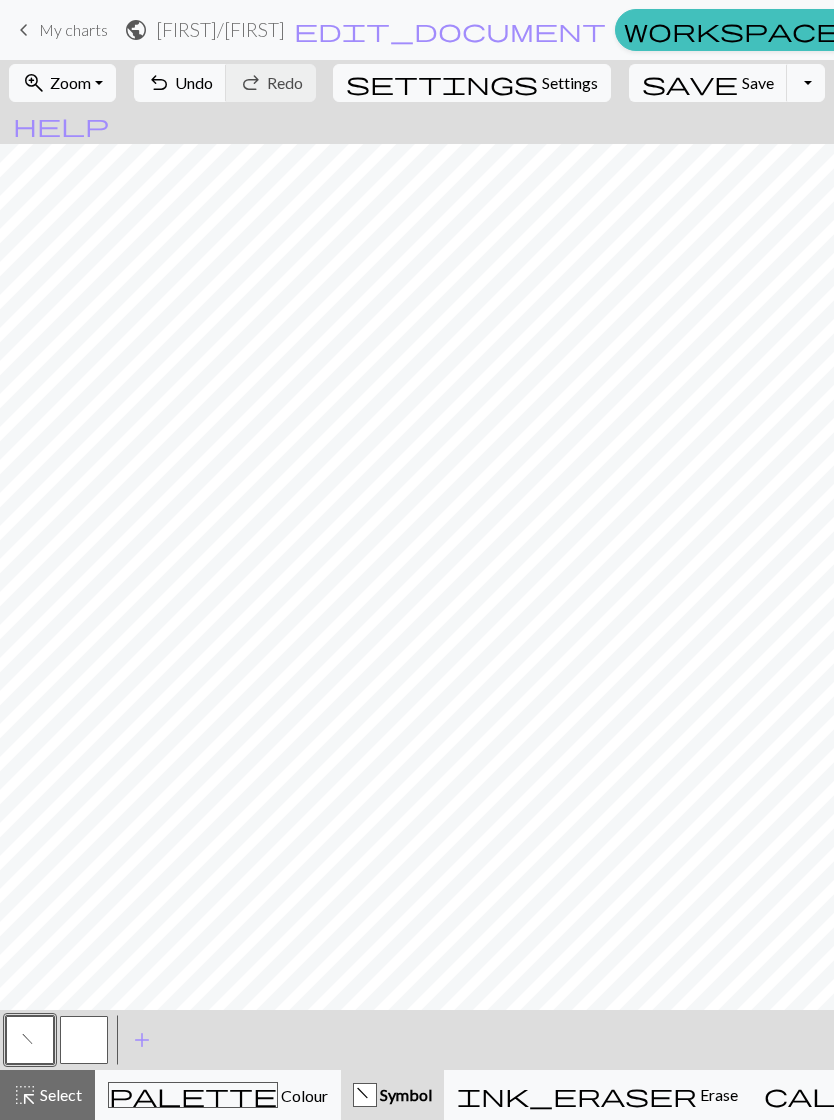 click on "Undo" at bounding box center [194, 82] 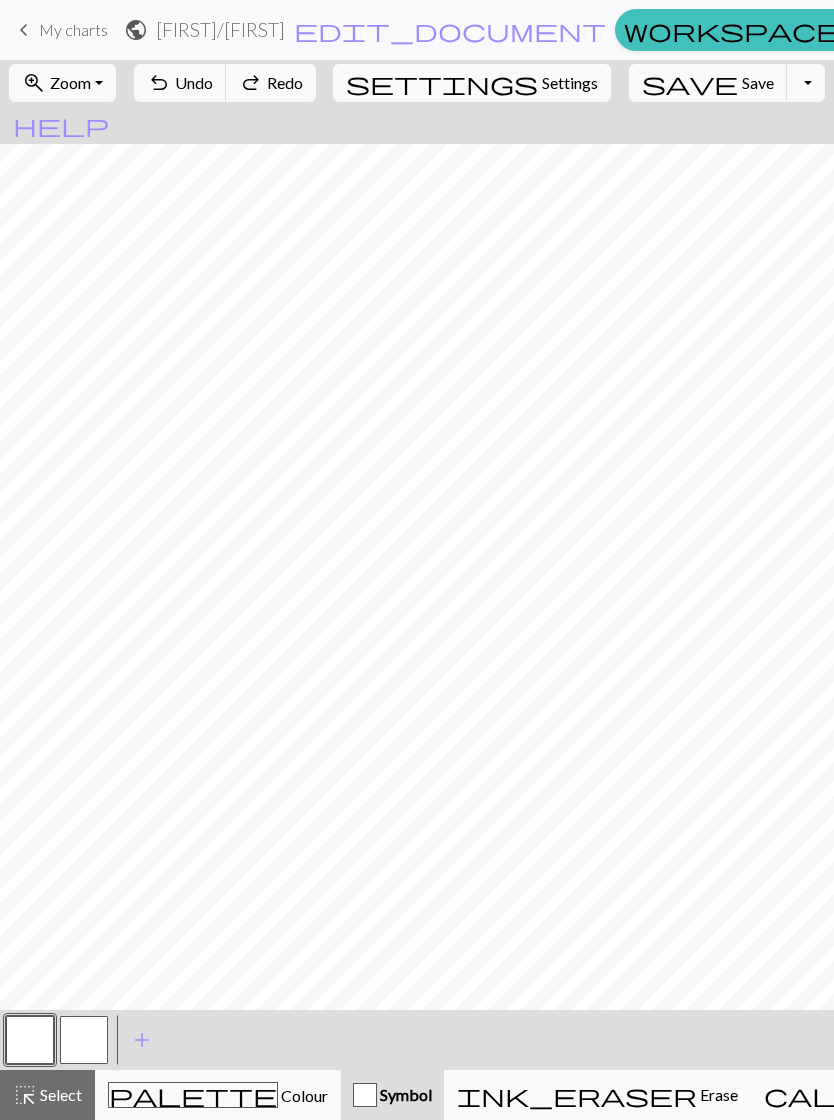 click on "Colour" at bounding box center [303, 1095] 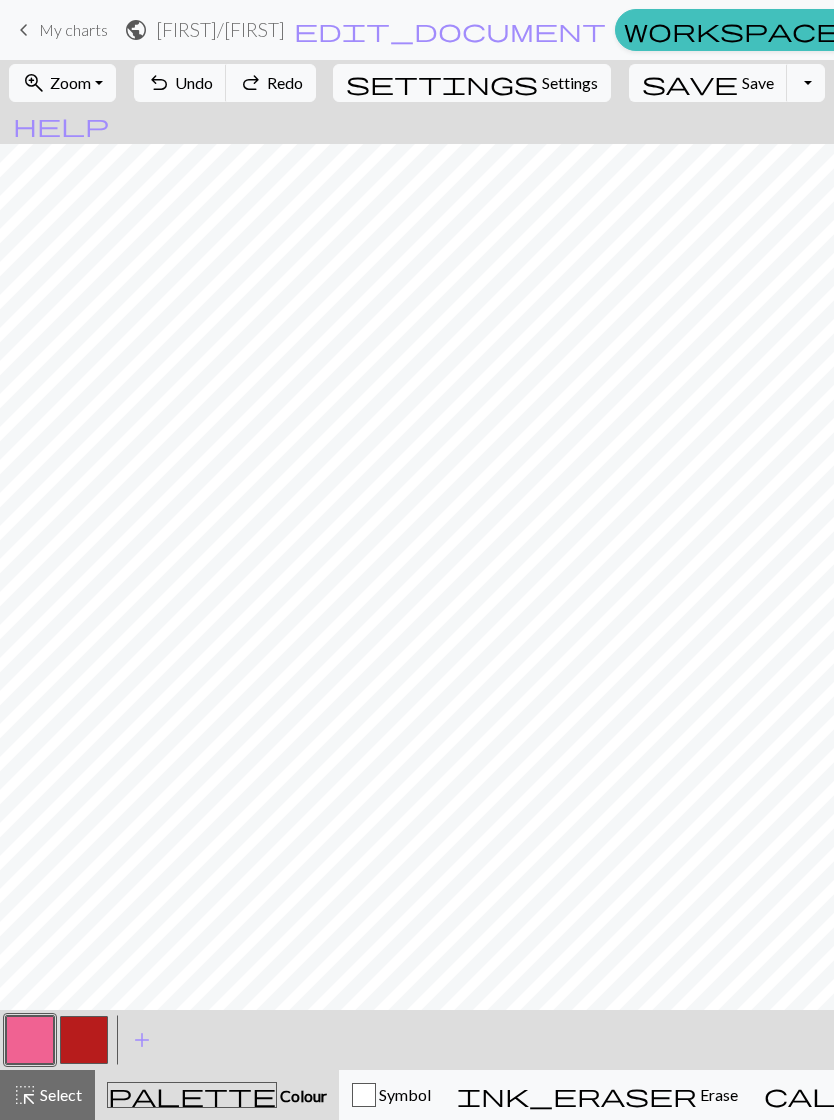 click at bounding box center [30, 1040] 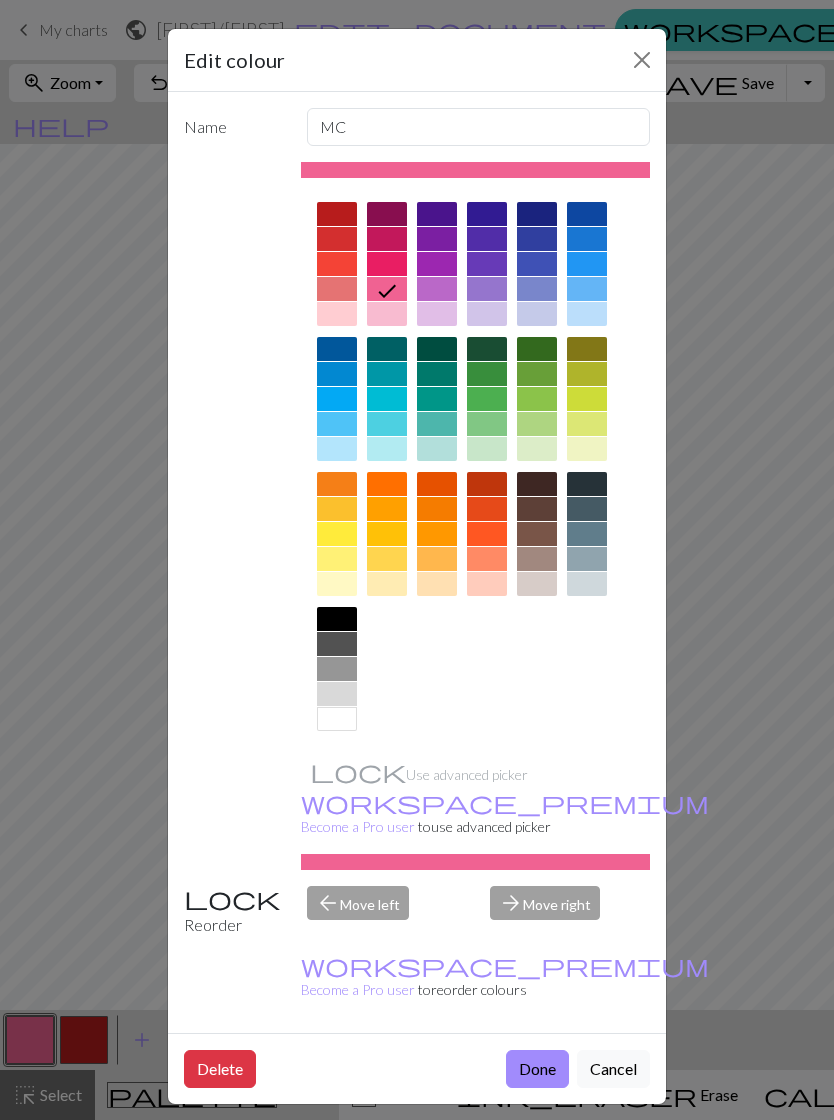click at bounding box center (642, 60) 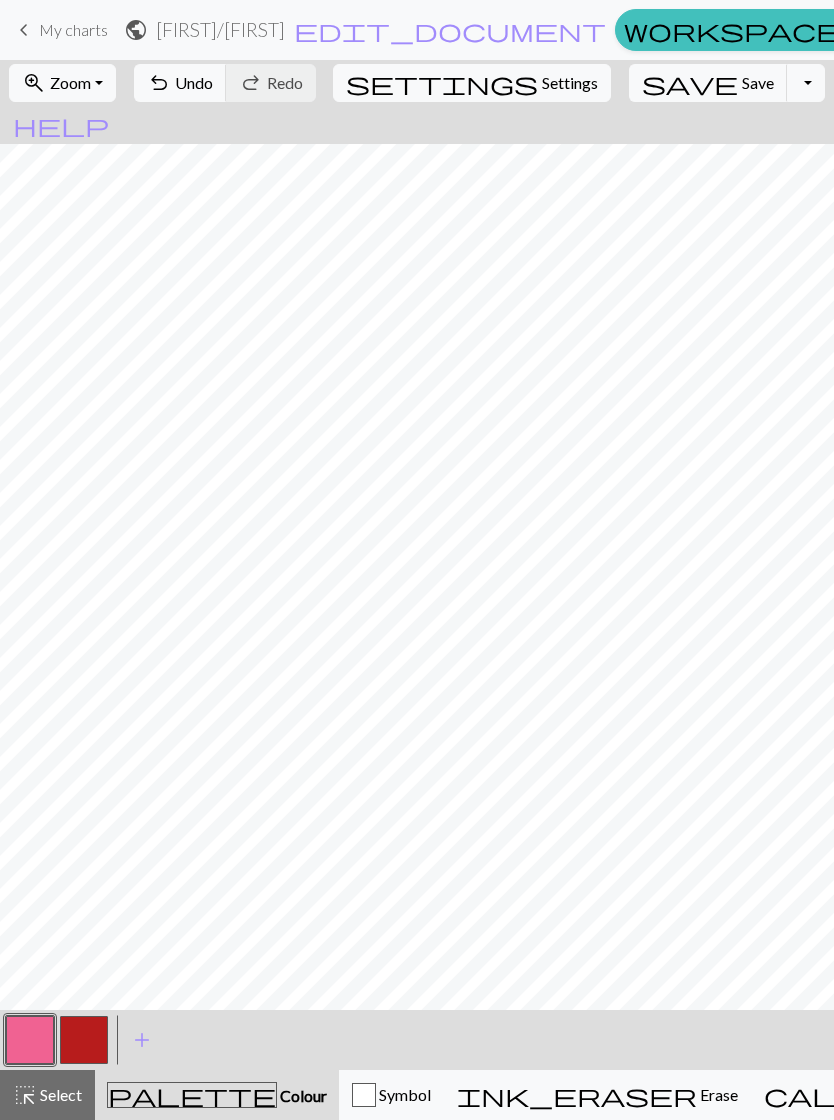 click on "add" at bounding box center [142, 1040] 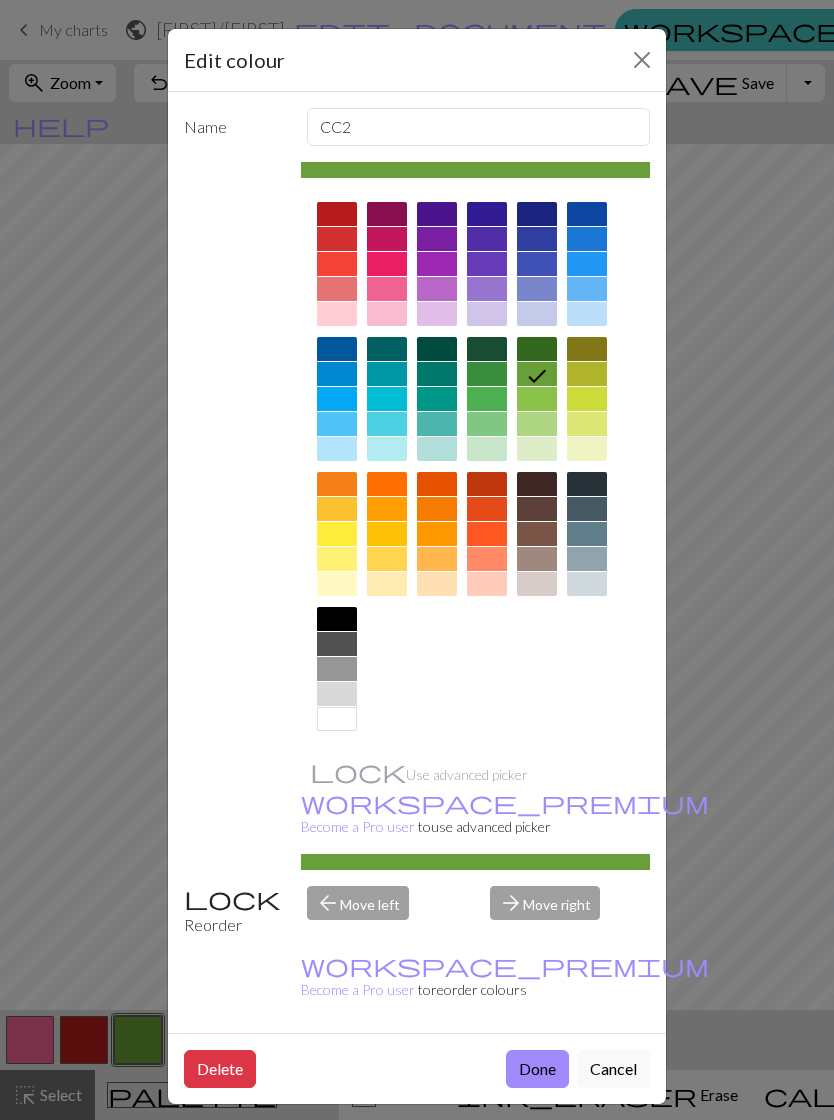 click at bounding box center [387, 399] 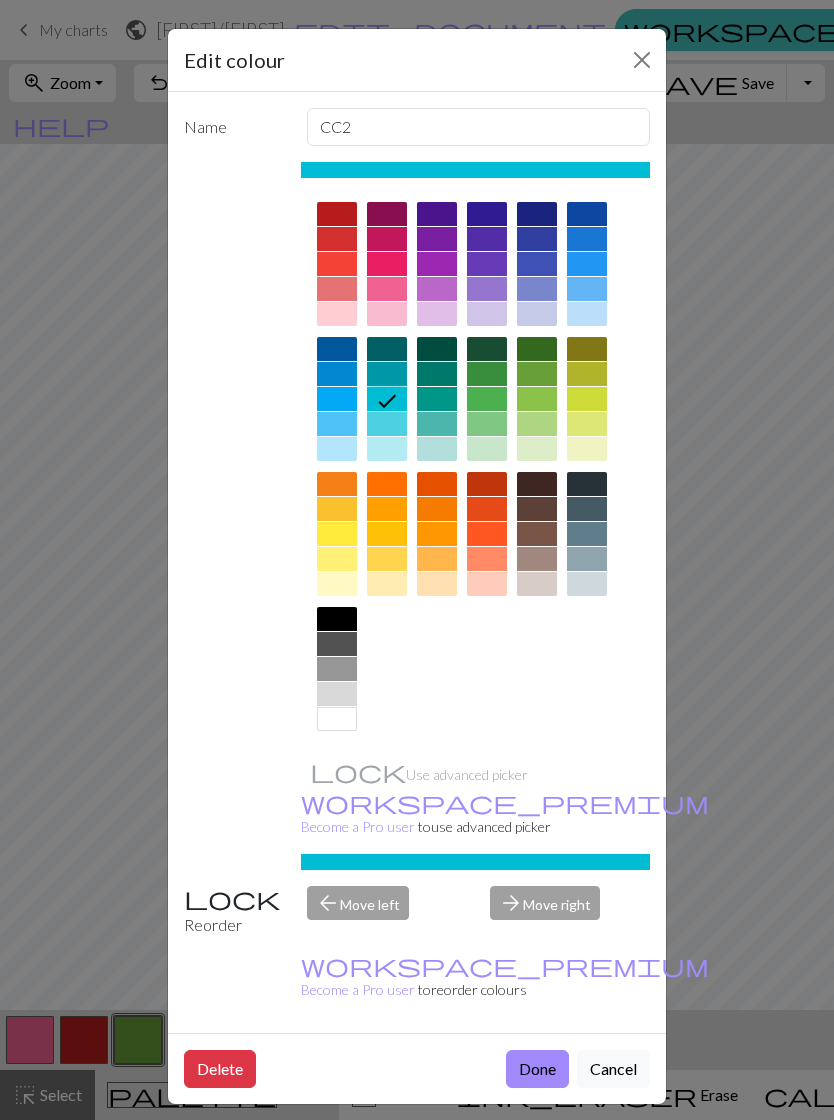click on "Done" at bounding box center [537, 1069] 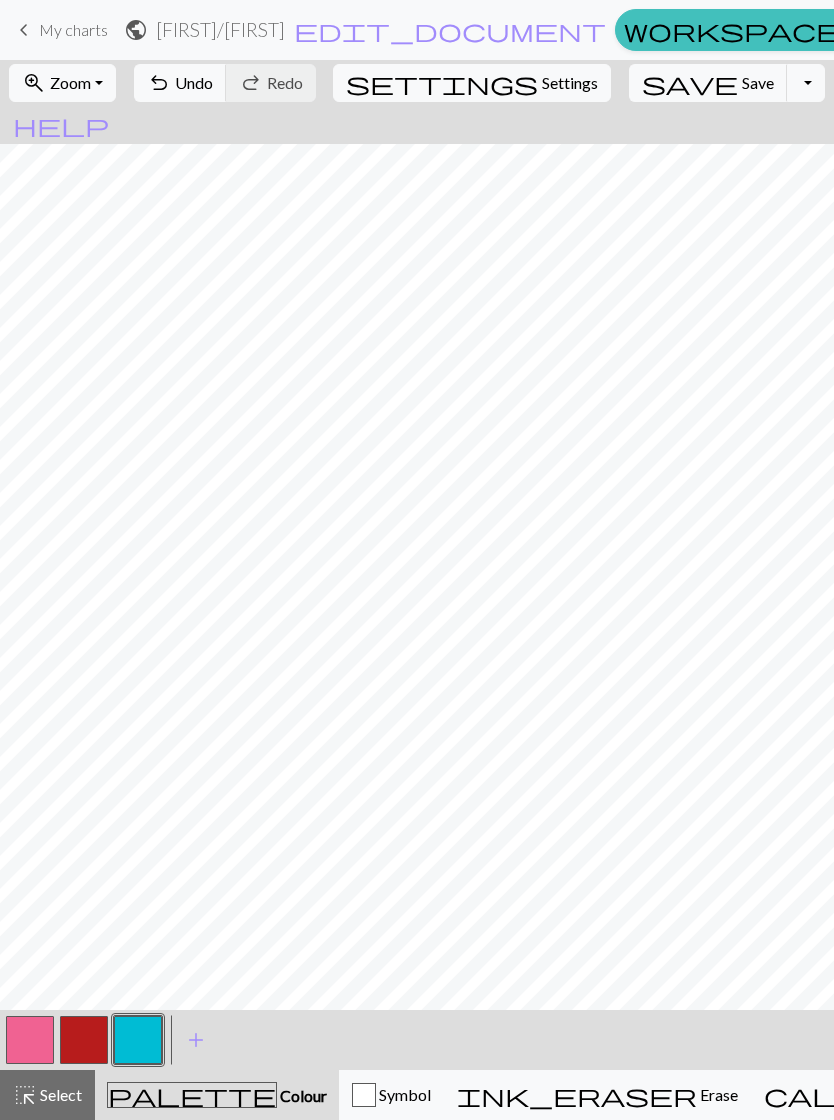 click on "settings  Settings" at bounding box center (472, 83) 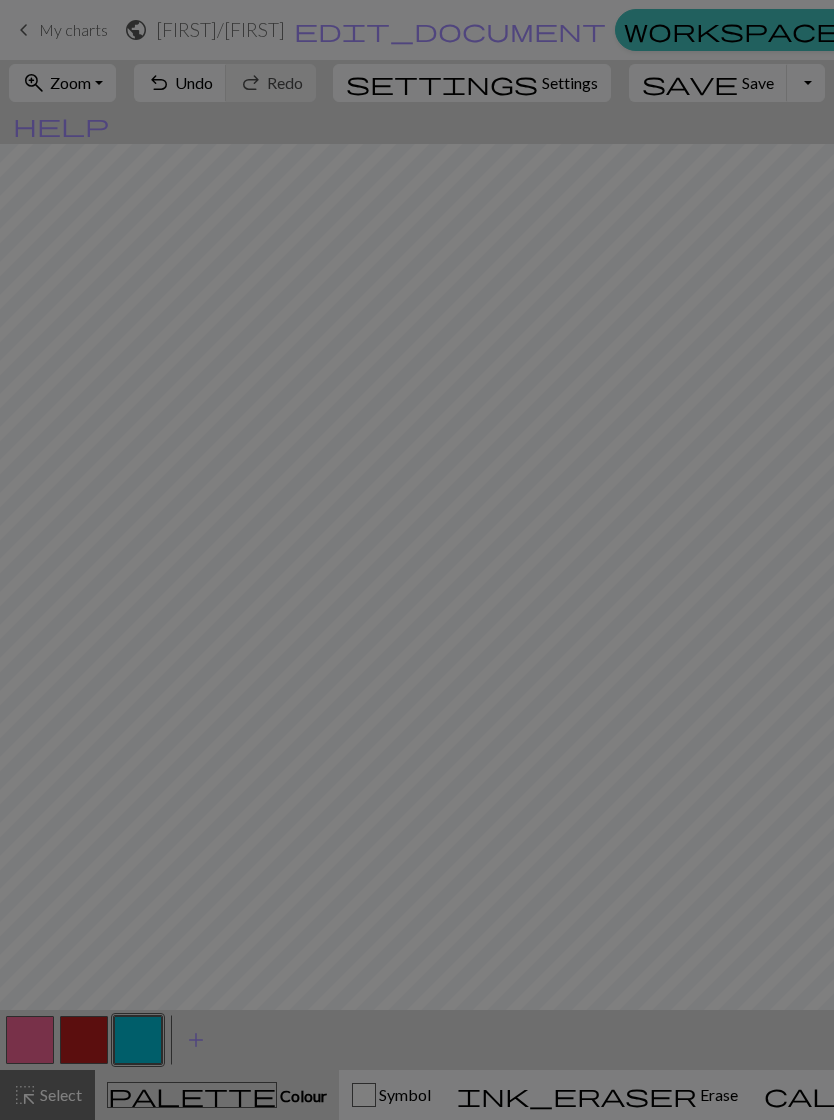 click on "Gauge" at bounding box center (508, 70) 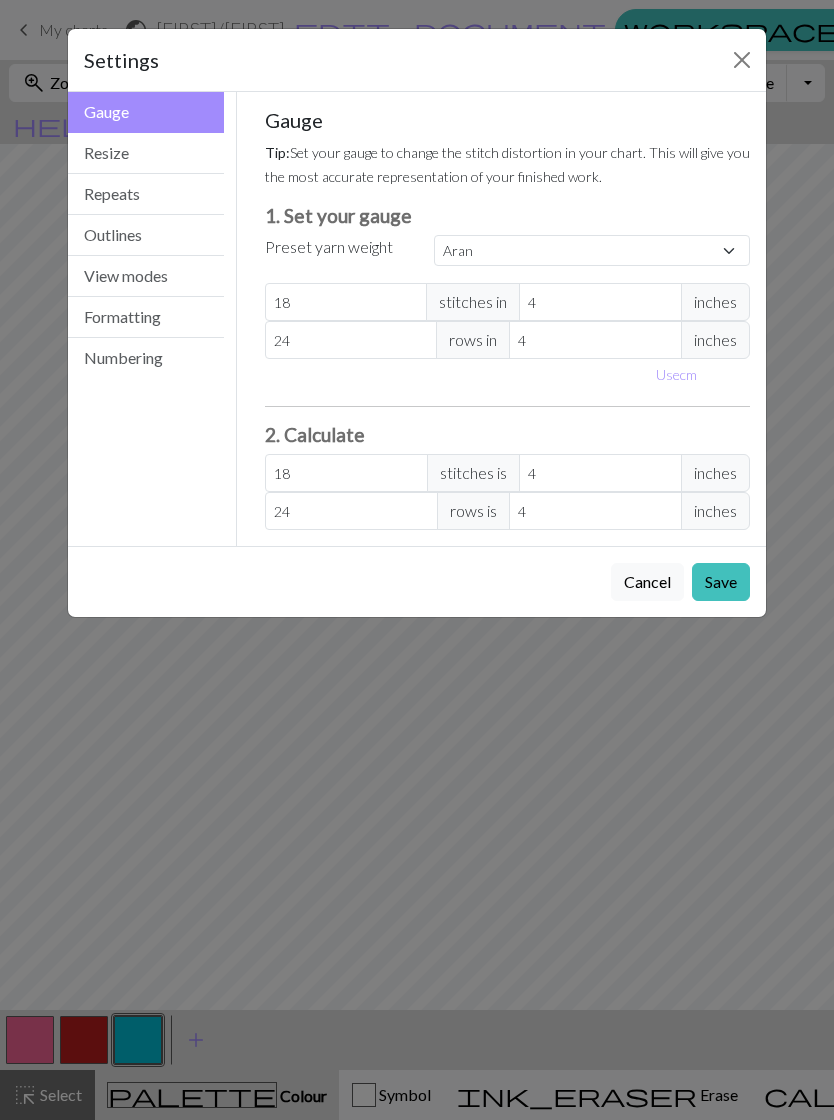 click on "Resize" at bounding box center [146, 153] 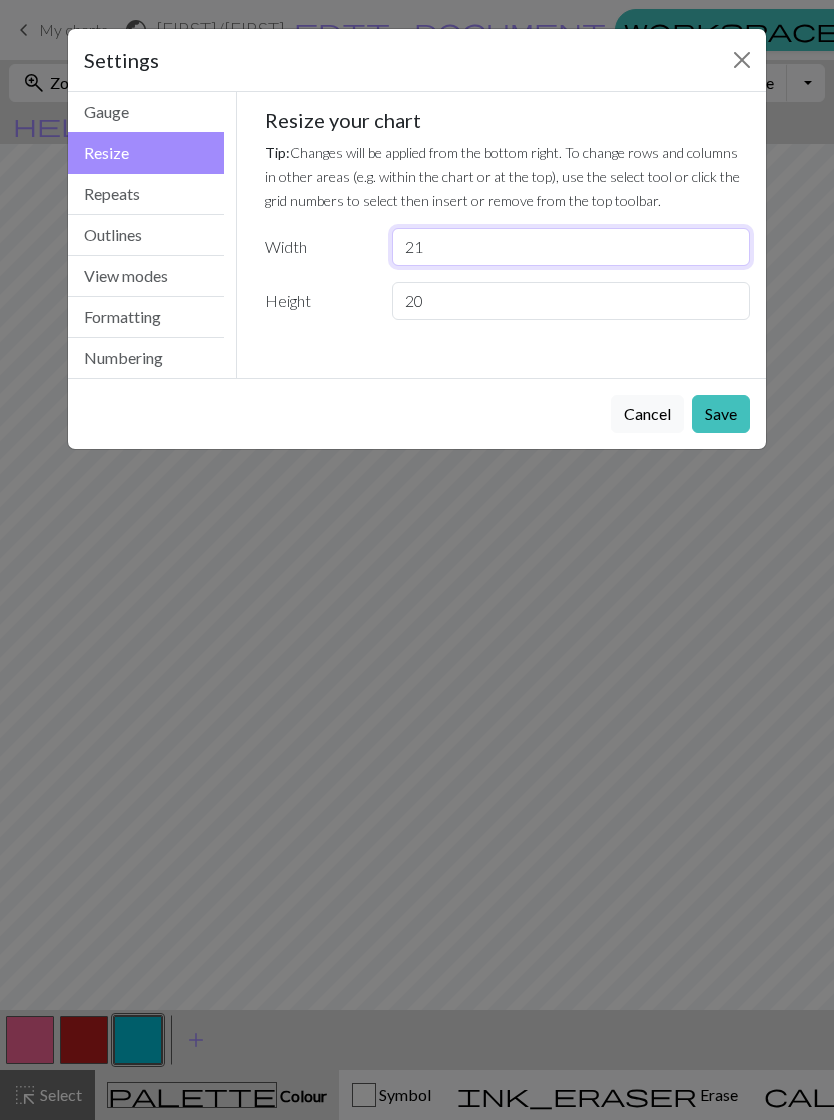 click on "21" at bounding box center [571, 247] 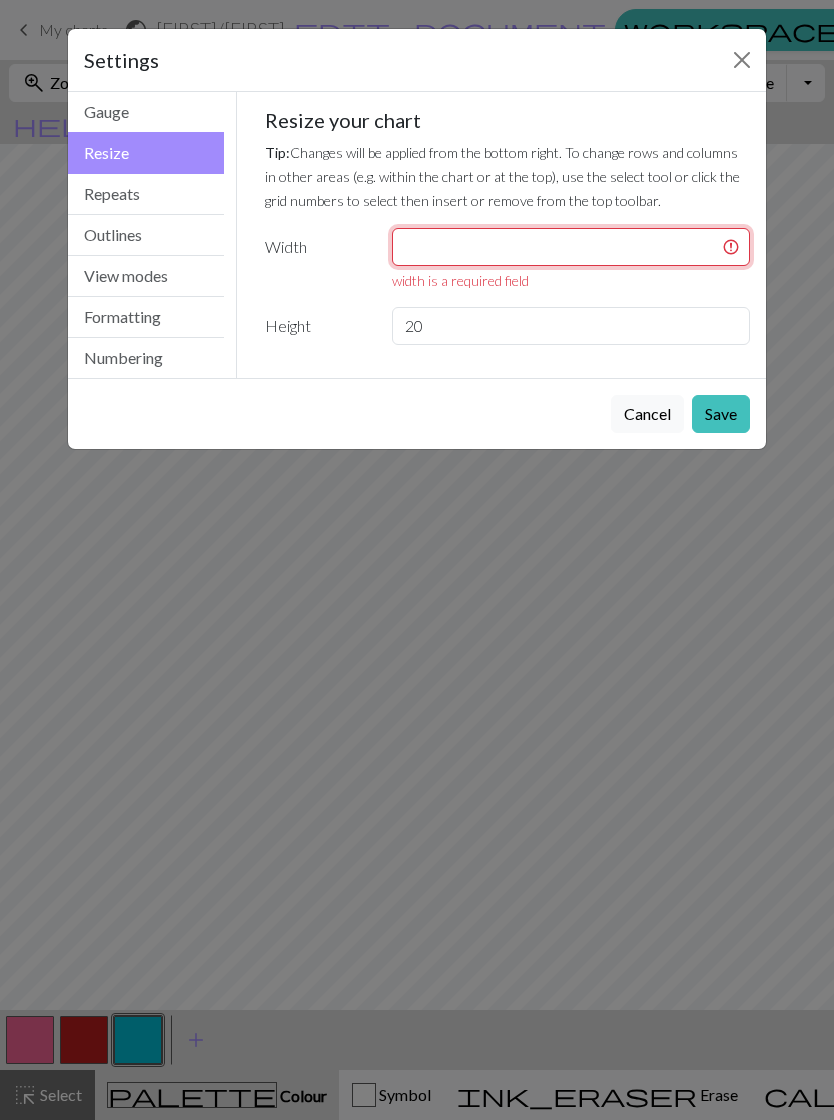 type on "4" 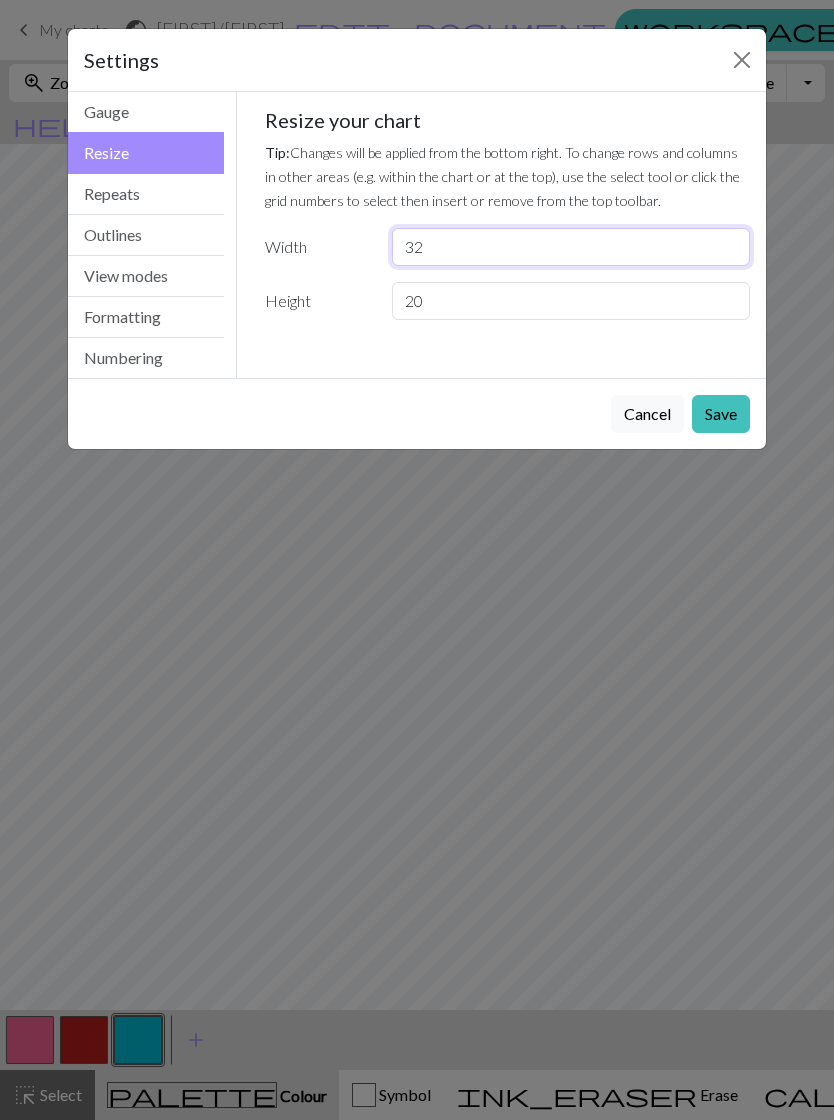 type on "32" 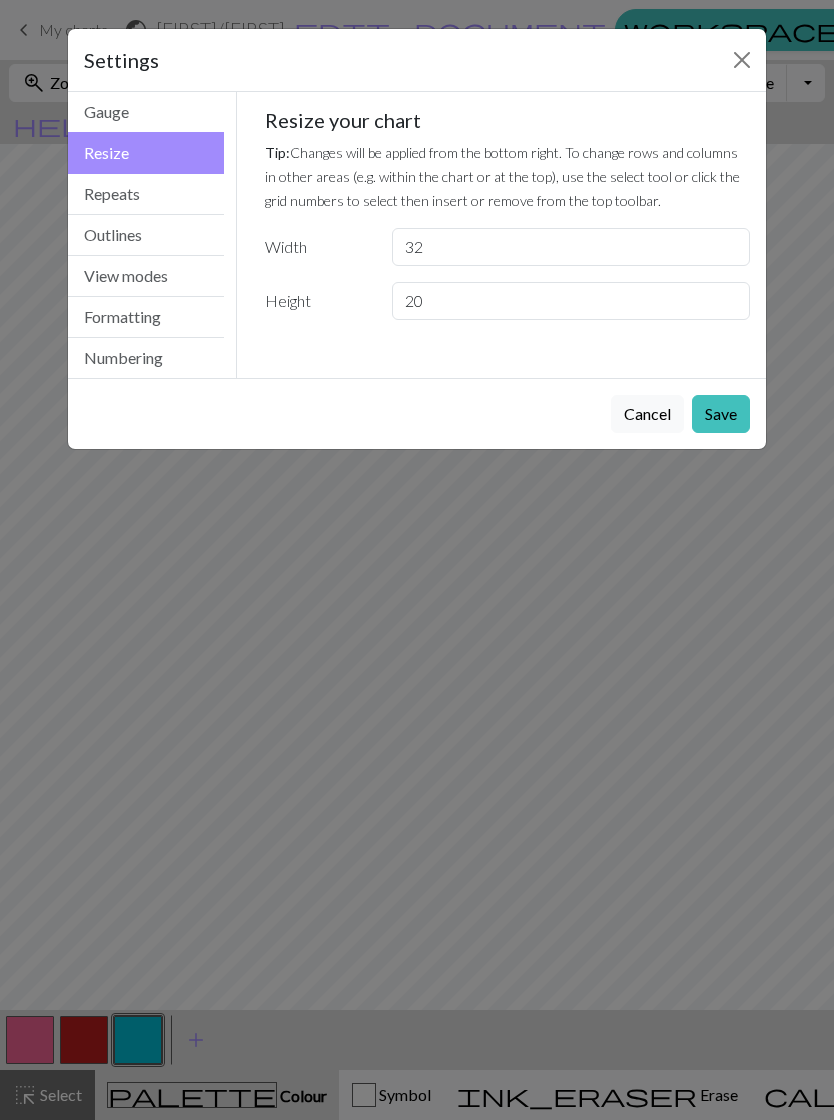 click on "Save" at bounding box center [721, 414] 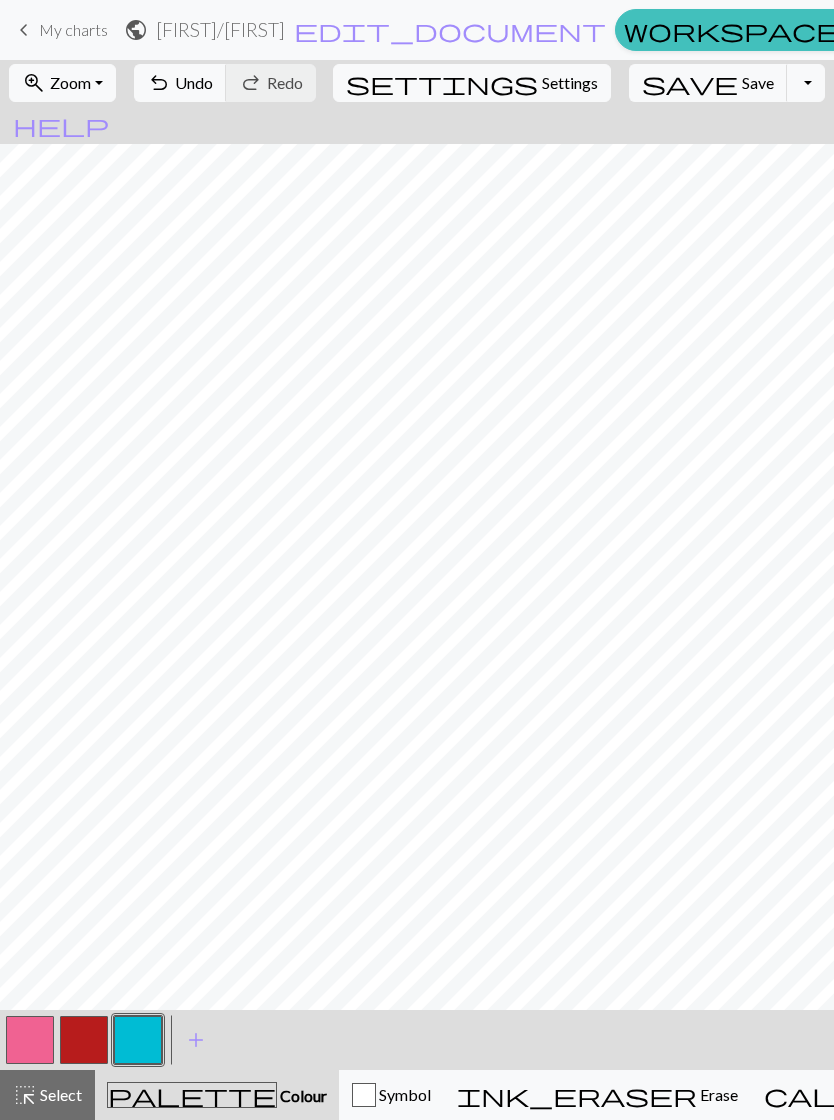 click at bounding box center [30, 1040] 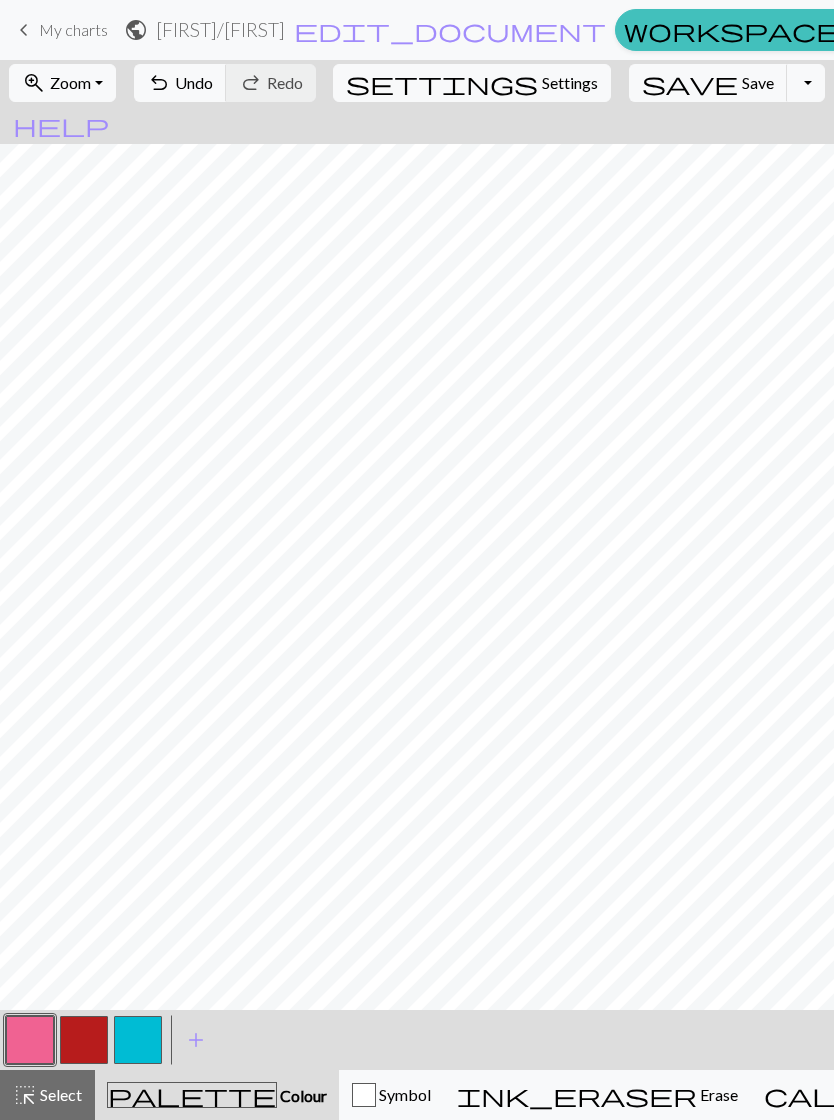 click at bounding box center [138, 1040] 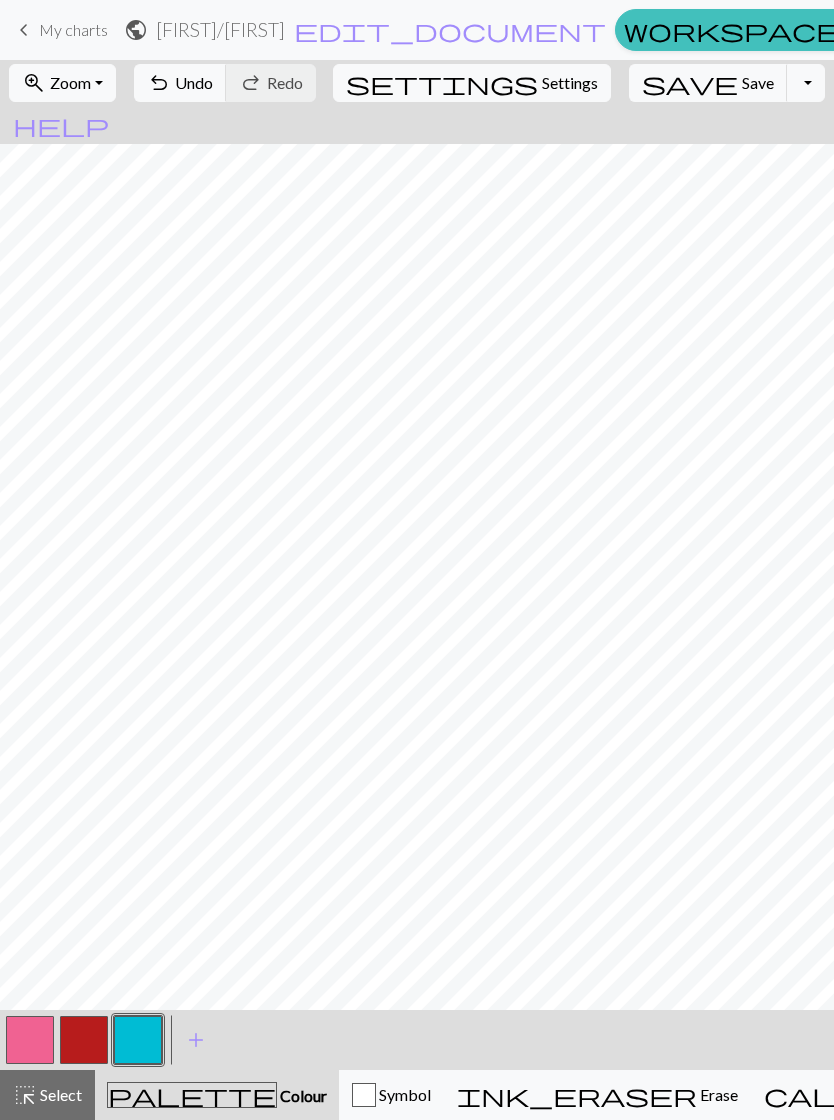 click on "add" at bounding box center [196, 1040] 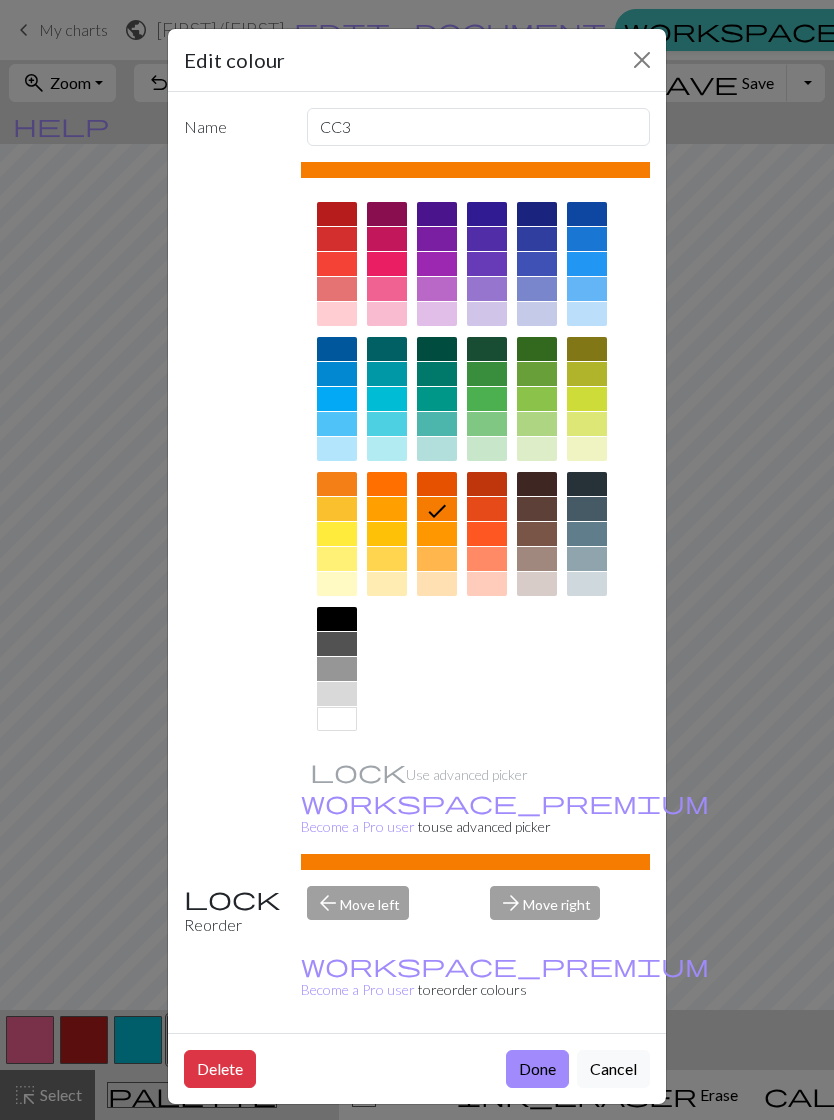 click at bounding box center [337, 719] 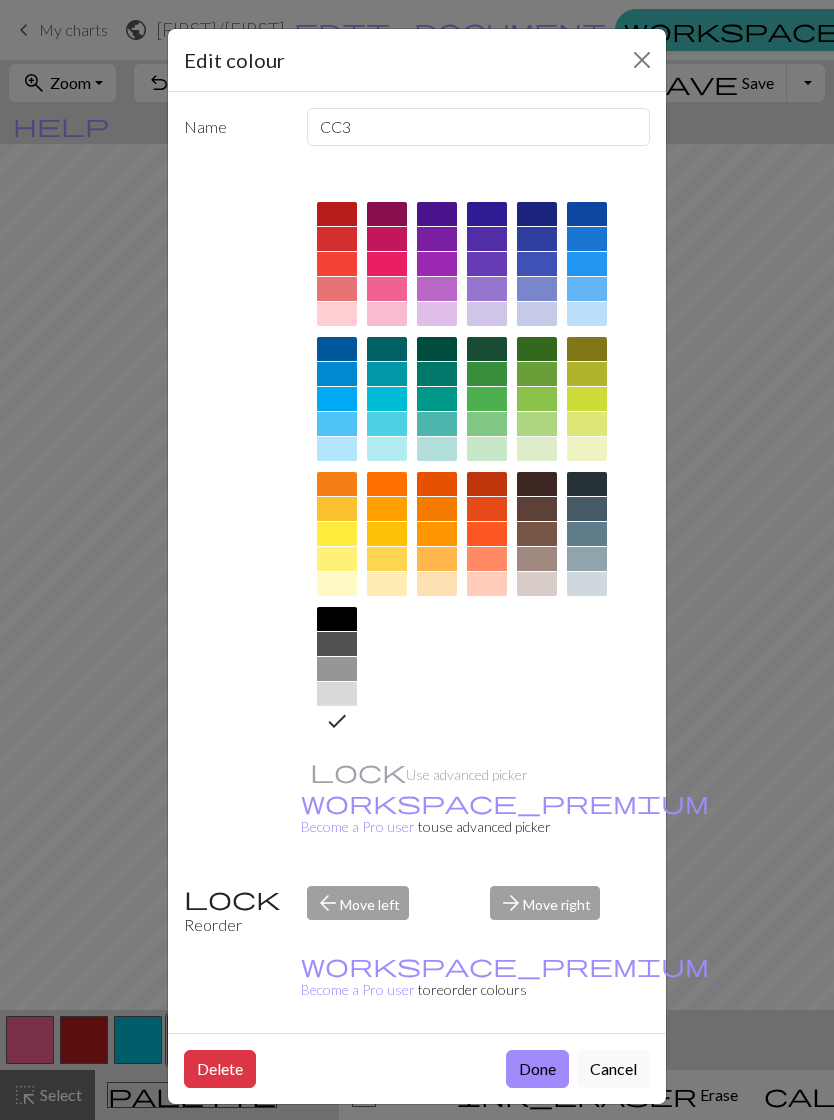 click on "Done" at bounding box center (537, 1069) 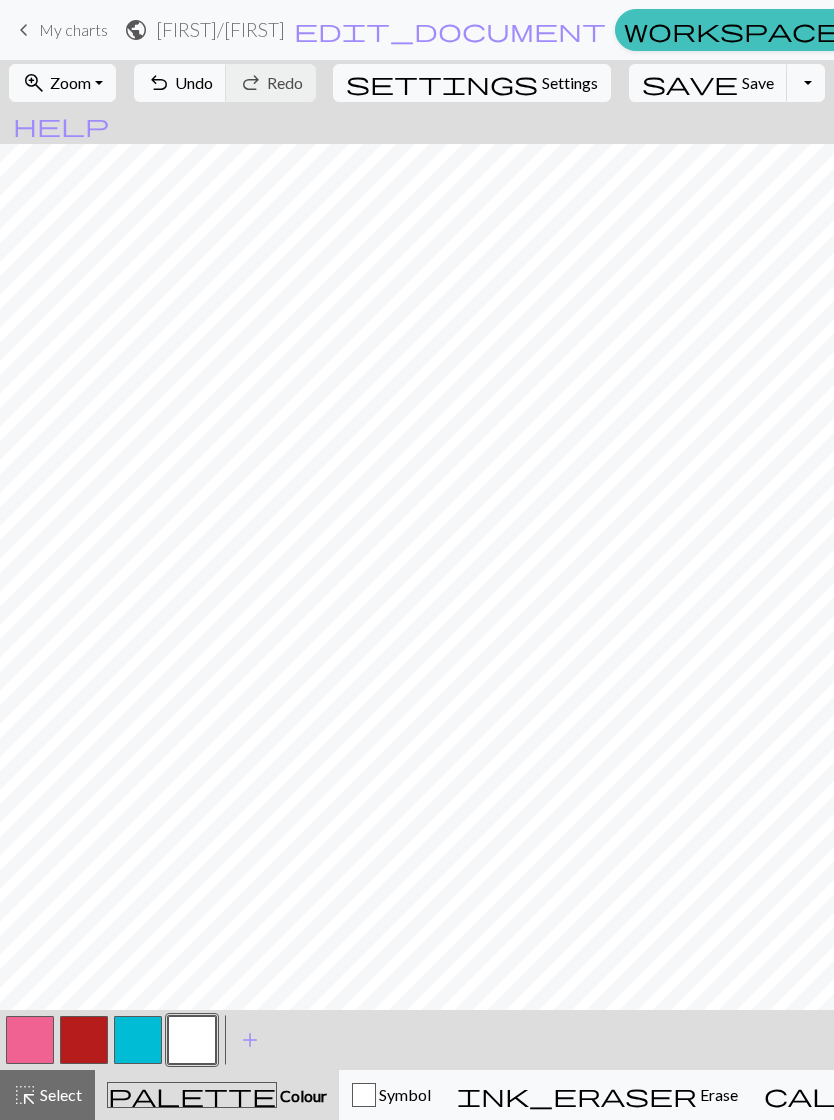 click at bounding box center [138, 1040] 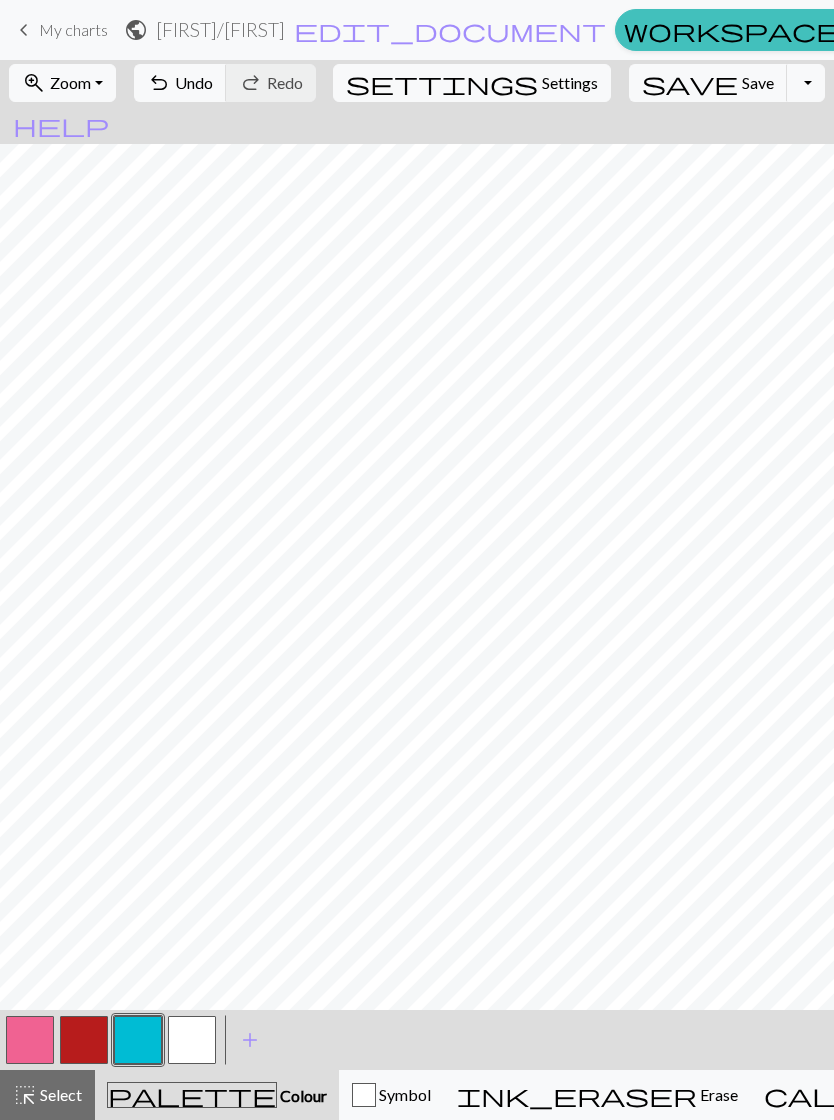 click at bounding box center [30, 1040] 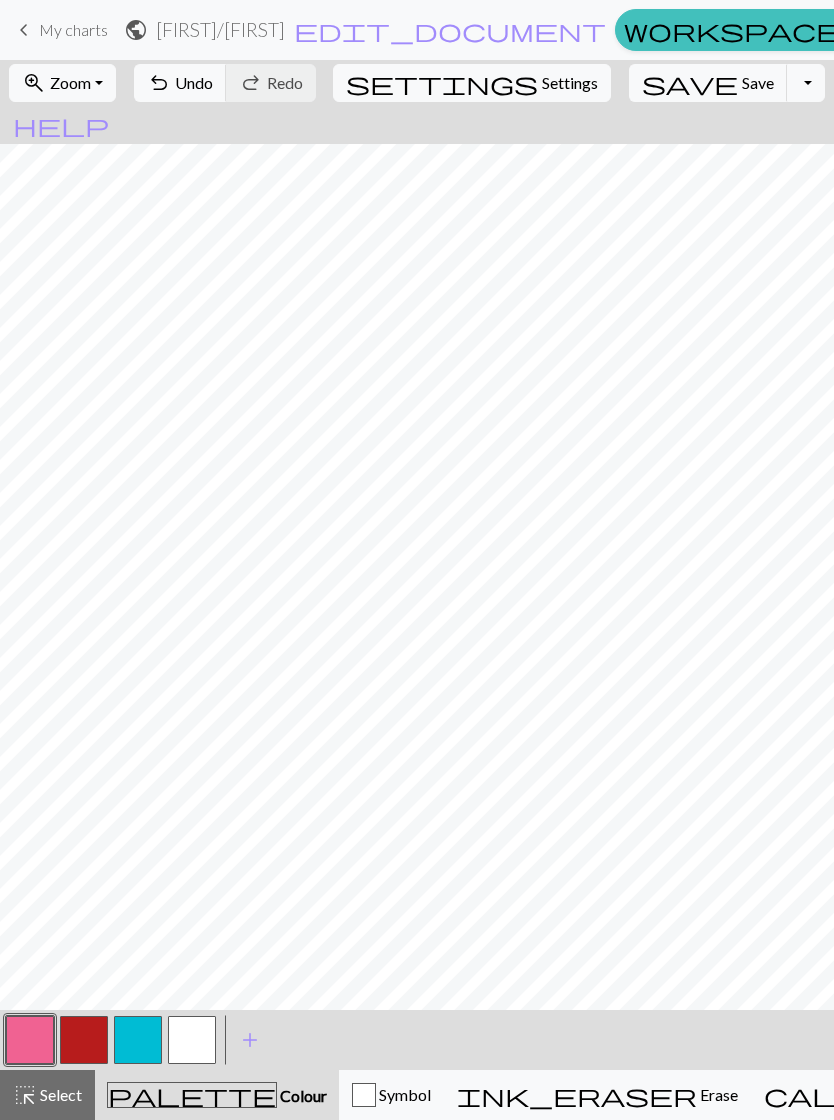click at bounding box center [192, 1040] 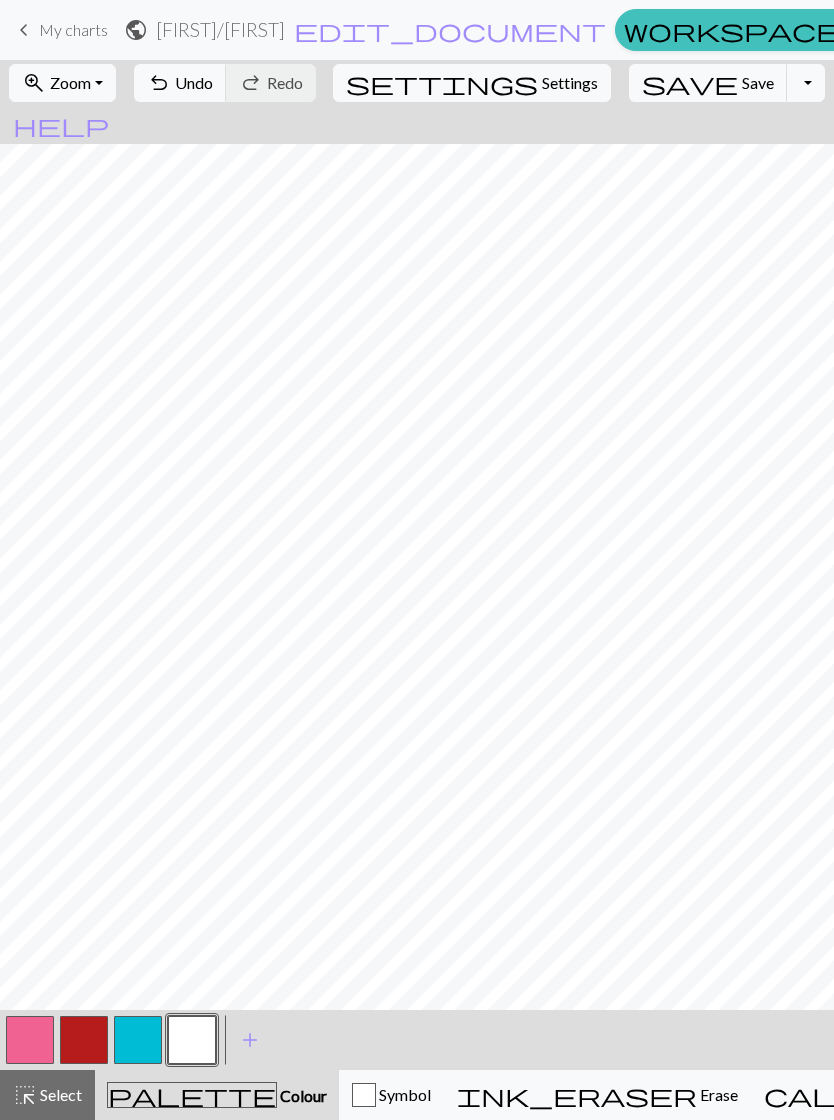 click at bounding box center [84, 1040] 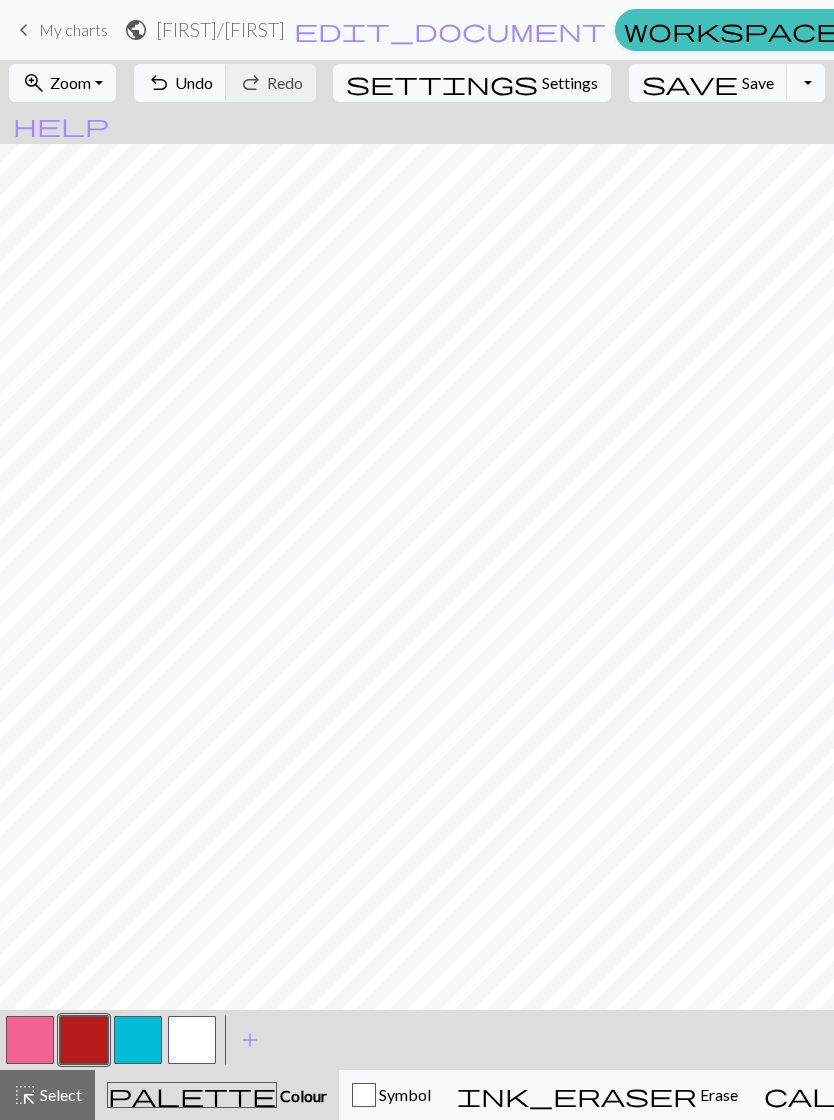 click at bounding box center (192, 1040) 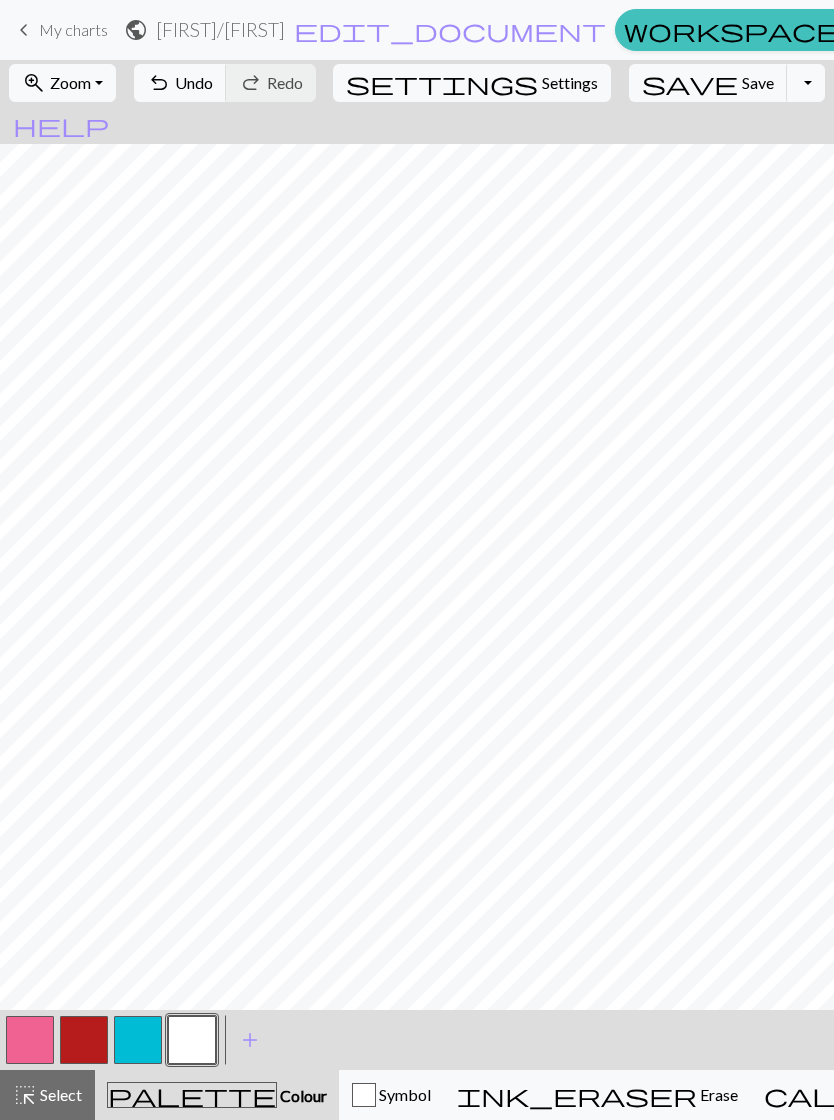 click at bounding box center [30, 1040] 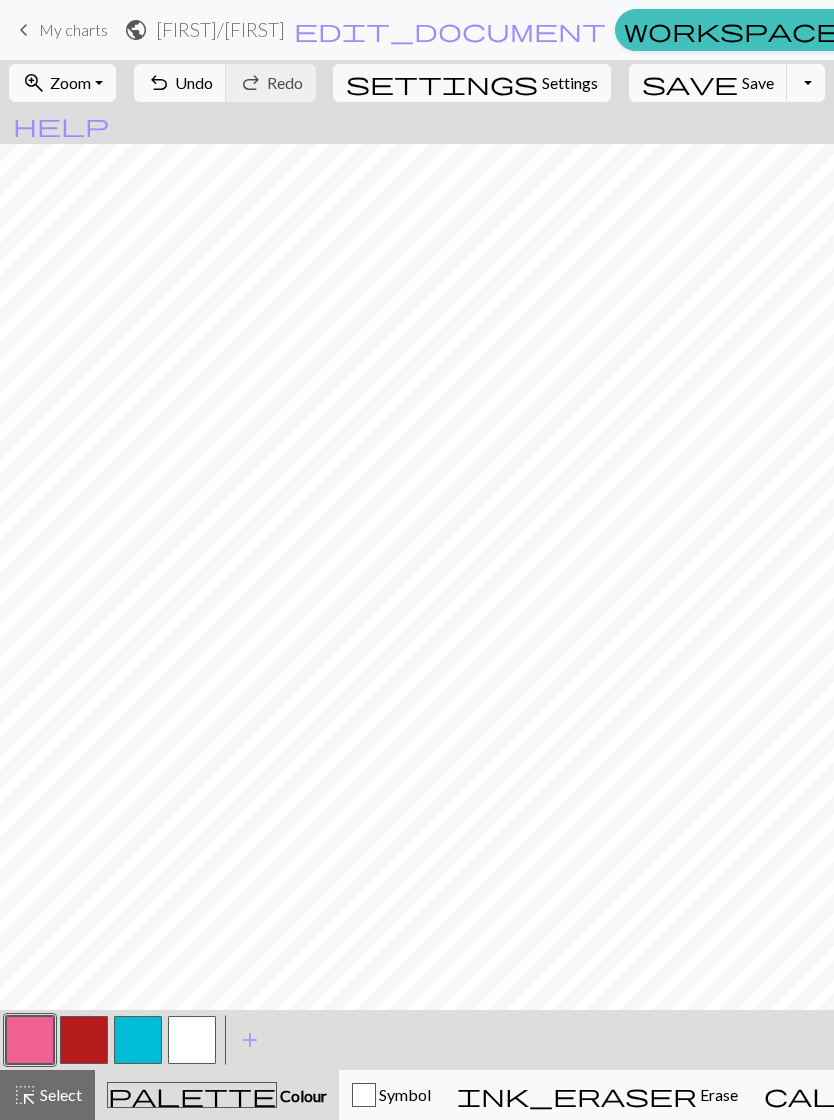 click at bounding box center [84, 1040] 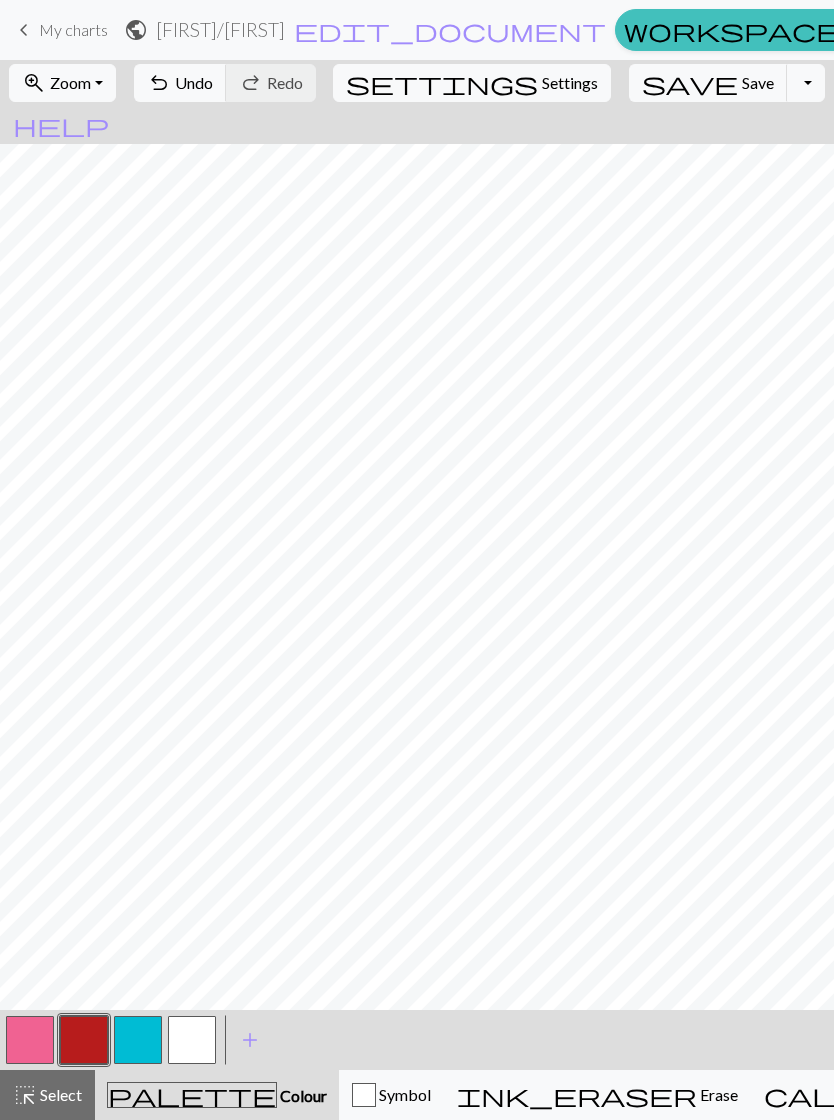click at bounding box center (364, 1095) 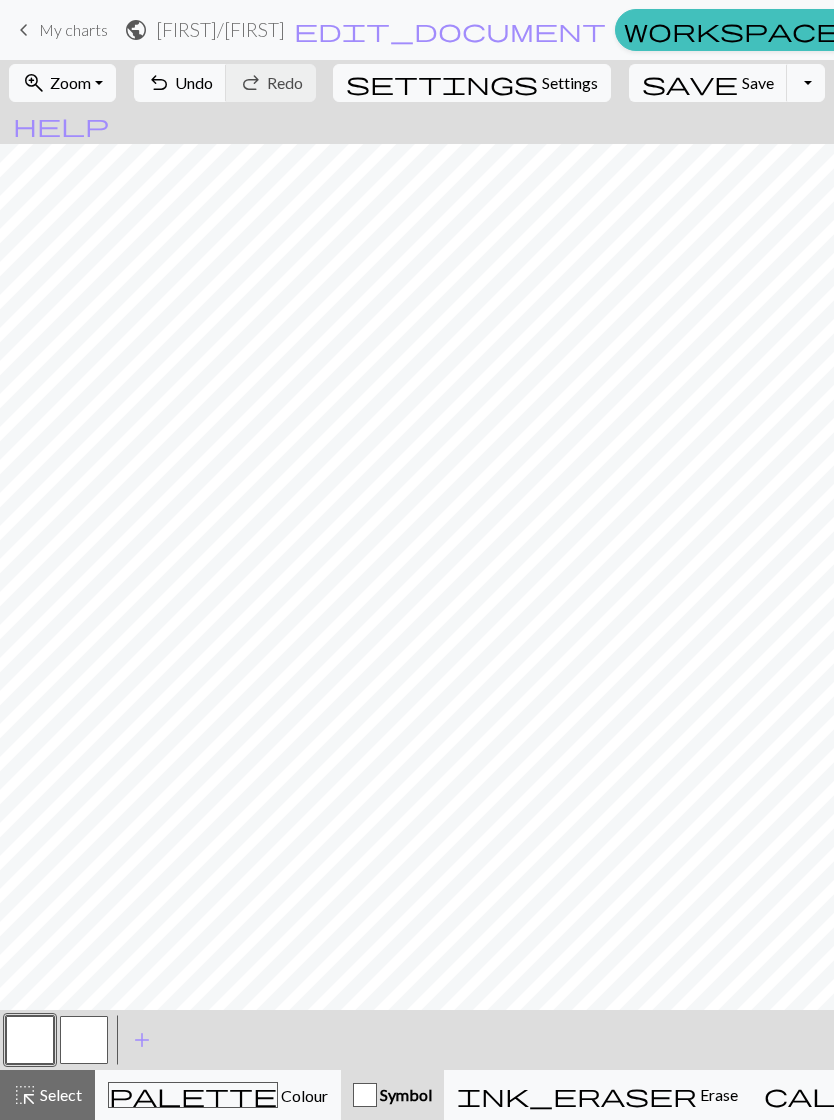 click at bounding box center (84, 1040) 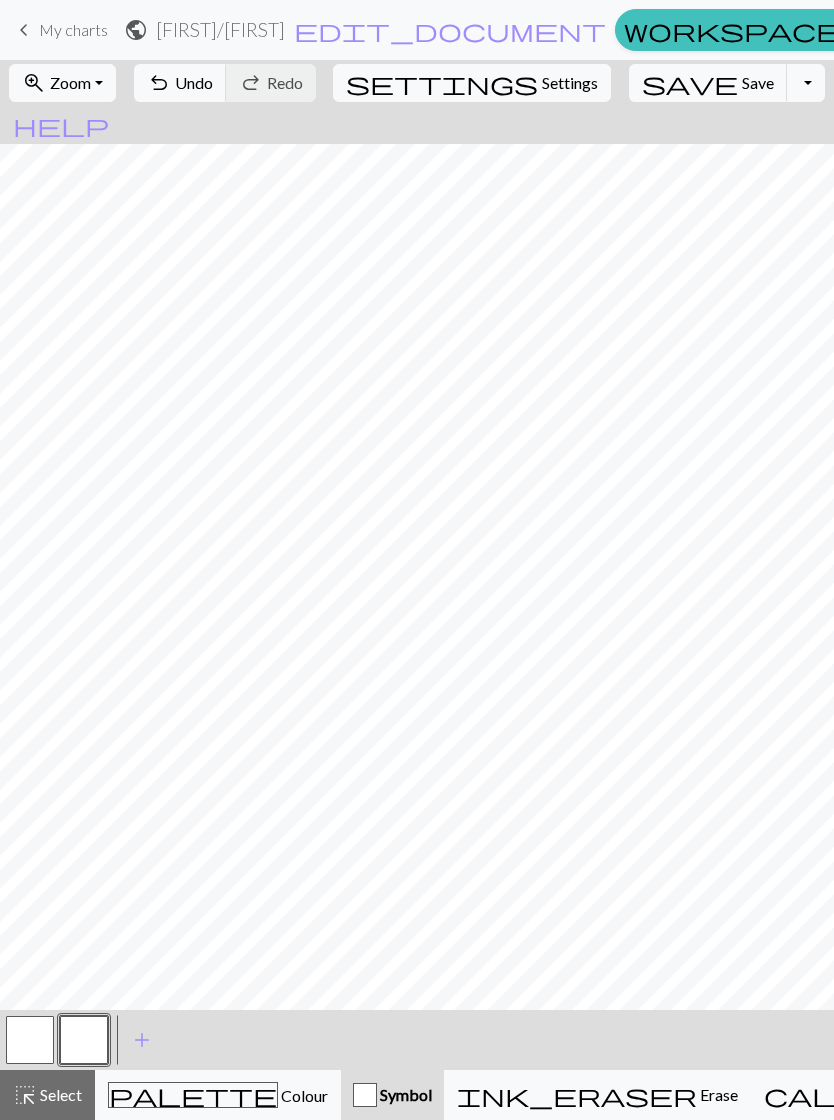 click on "add" at bounding box center [142, 1040] 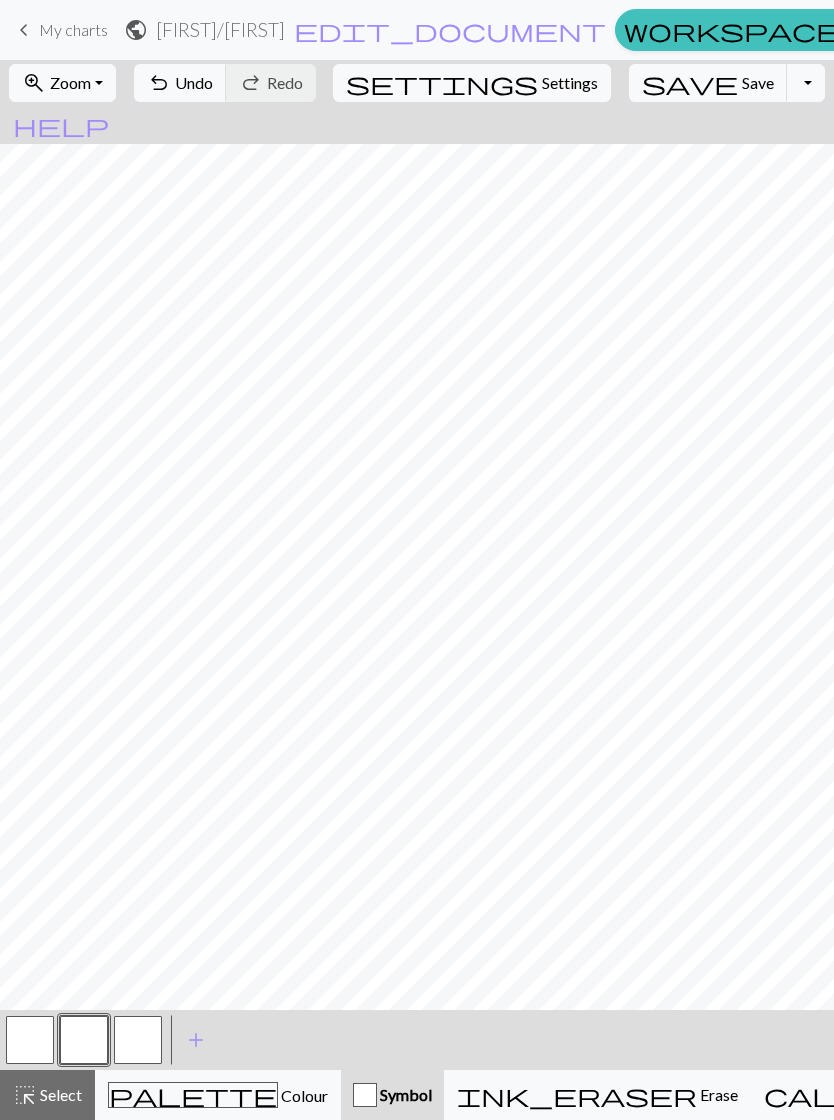 click at bounding box center [84, 1040] 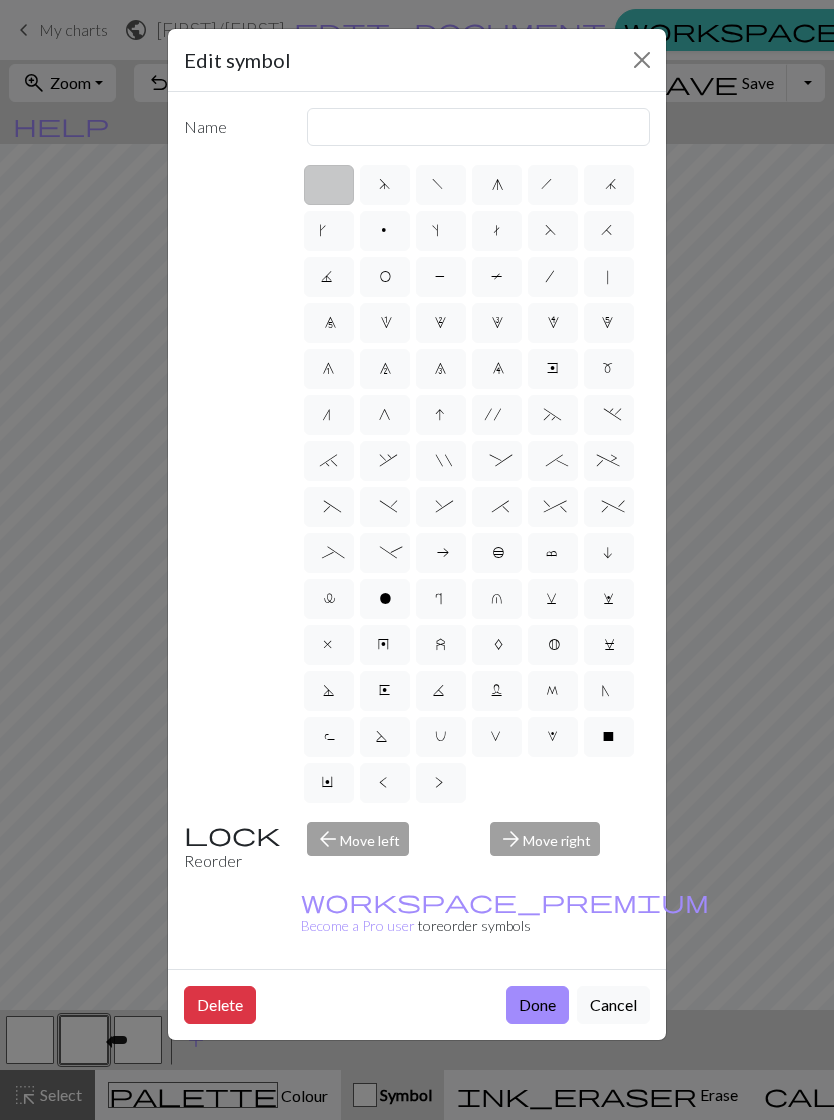 click on "f" at bounding box center [440, 187] 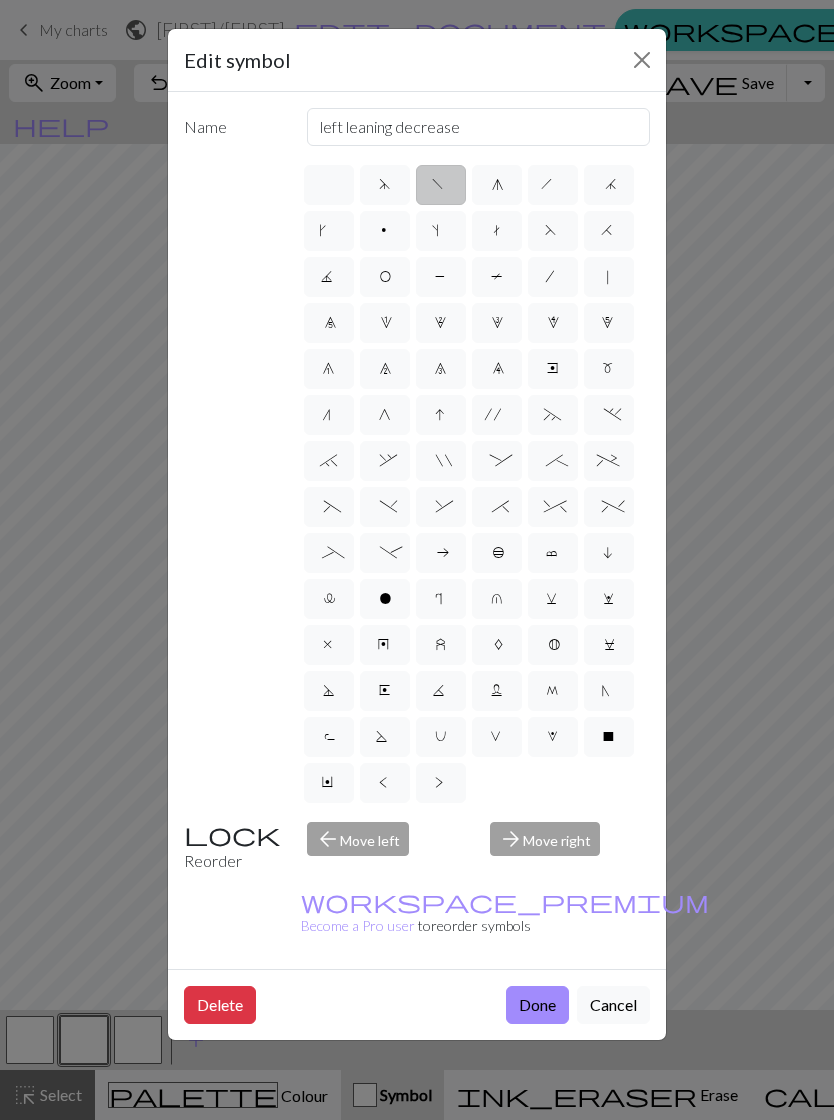 click on "Done" at bounding box center (537, 1005) 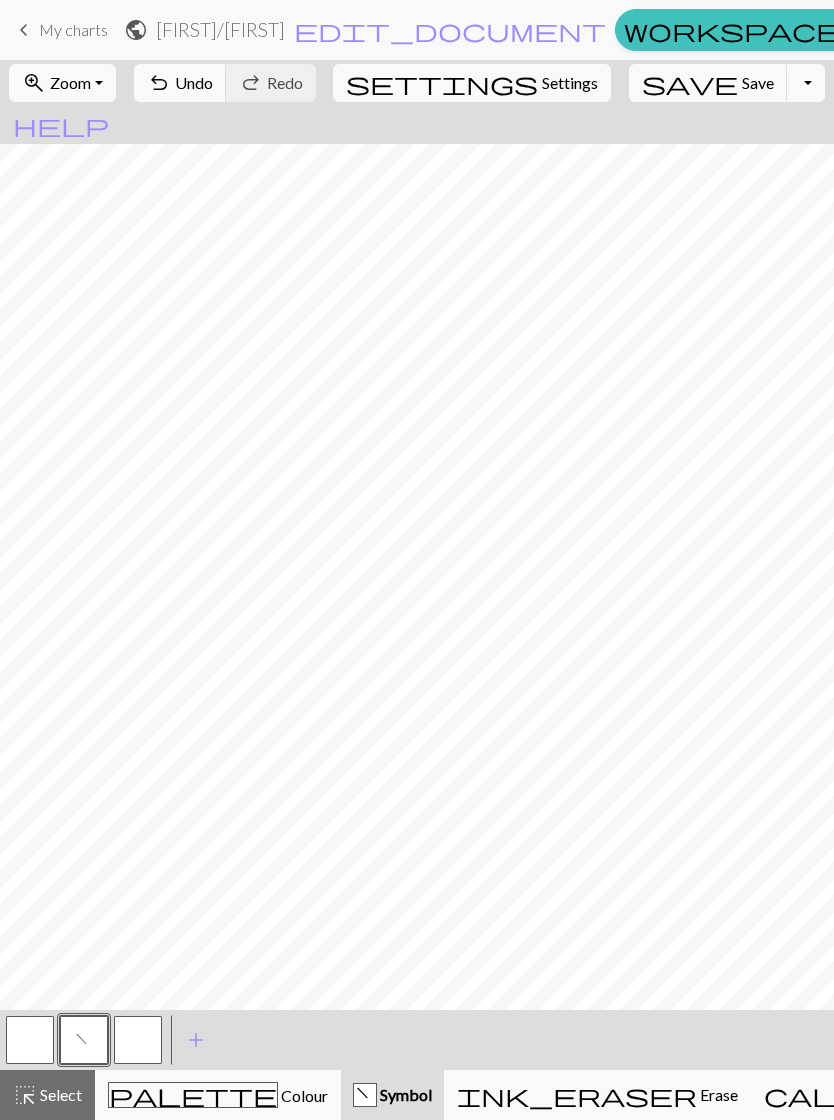 click on "undo" at bounding box center (159, 83) 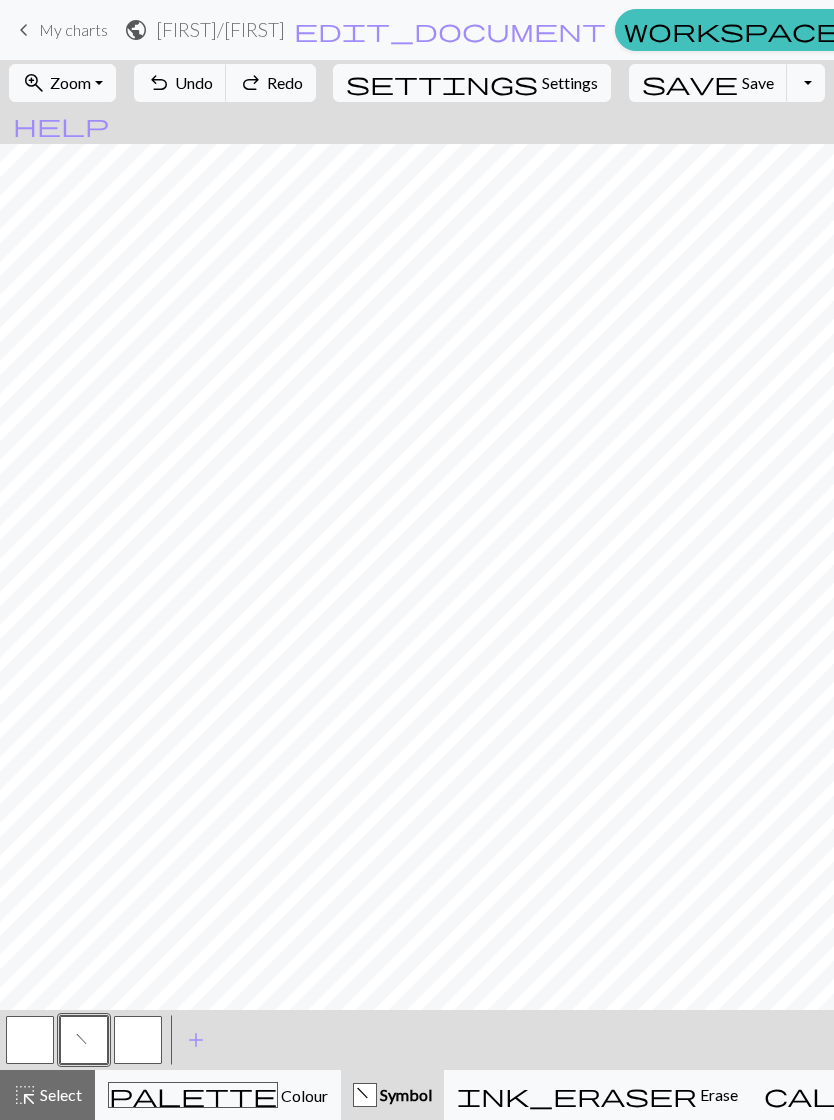 click on "undo" at bounding box center (159, 83) 